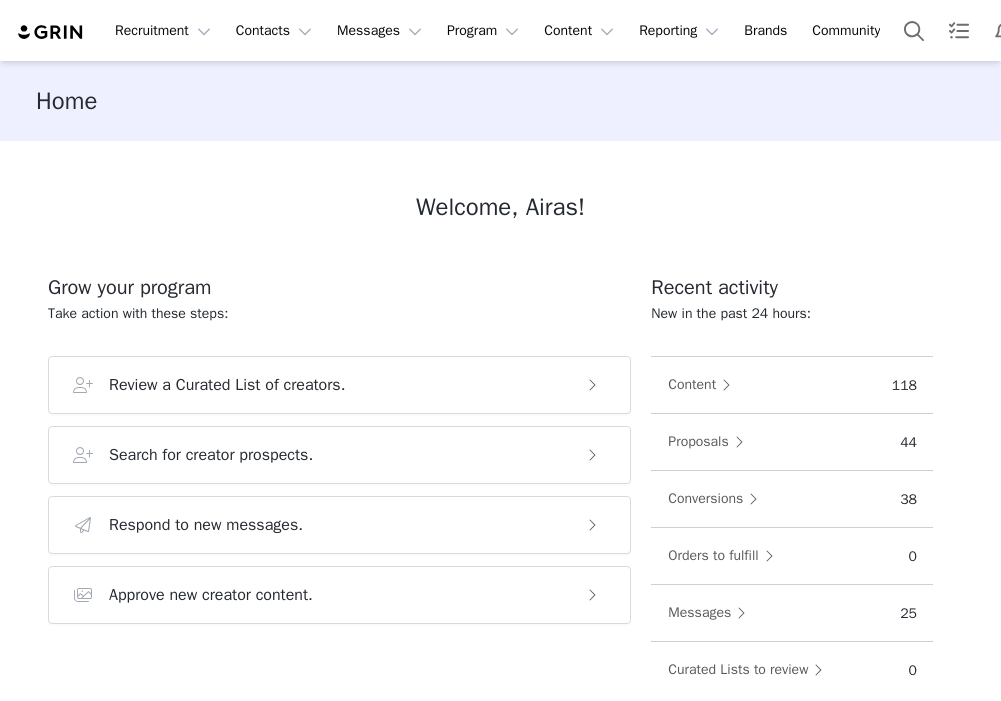 scroll, scrollTop: 0, scrollLeft: 0, axis: both 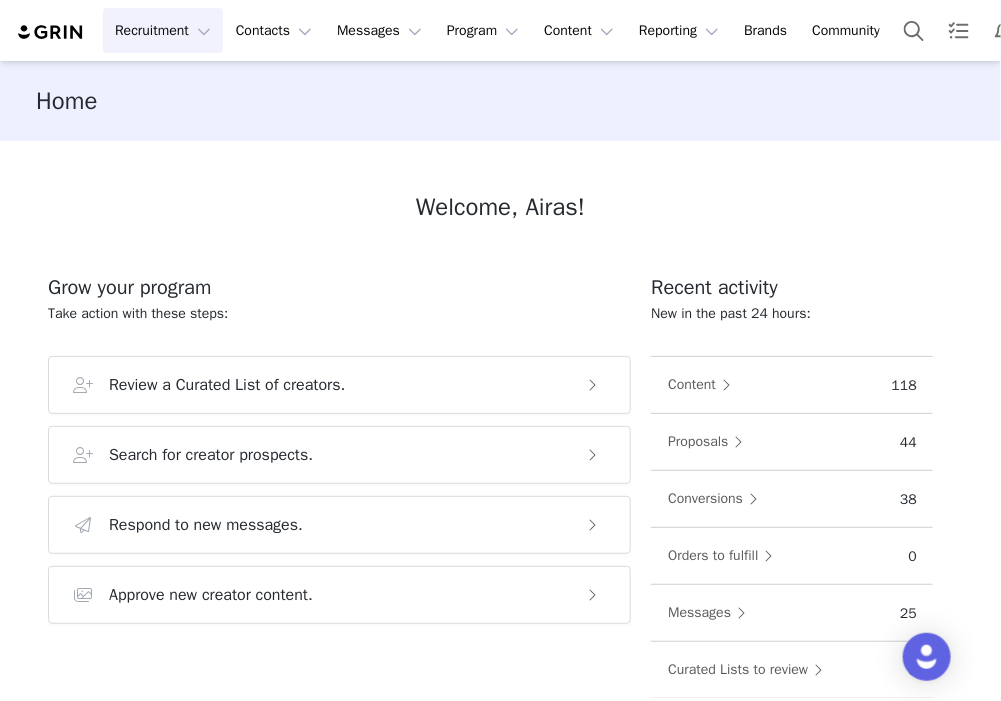 click on "Recruitment Recruitment" at bounding box center (163, 30) 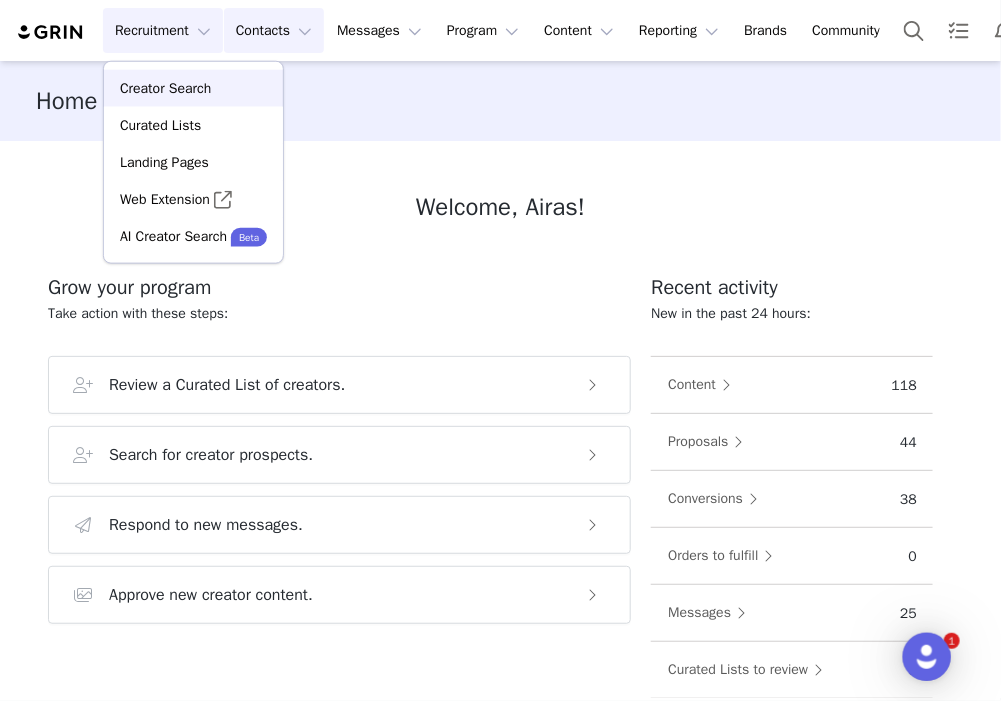 scroll, scrollTop: 0, scrollLeft: 0, axis: both 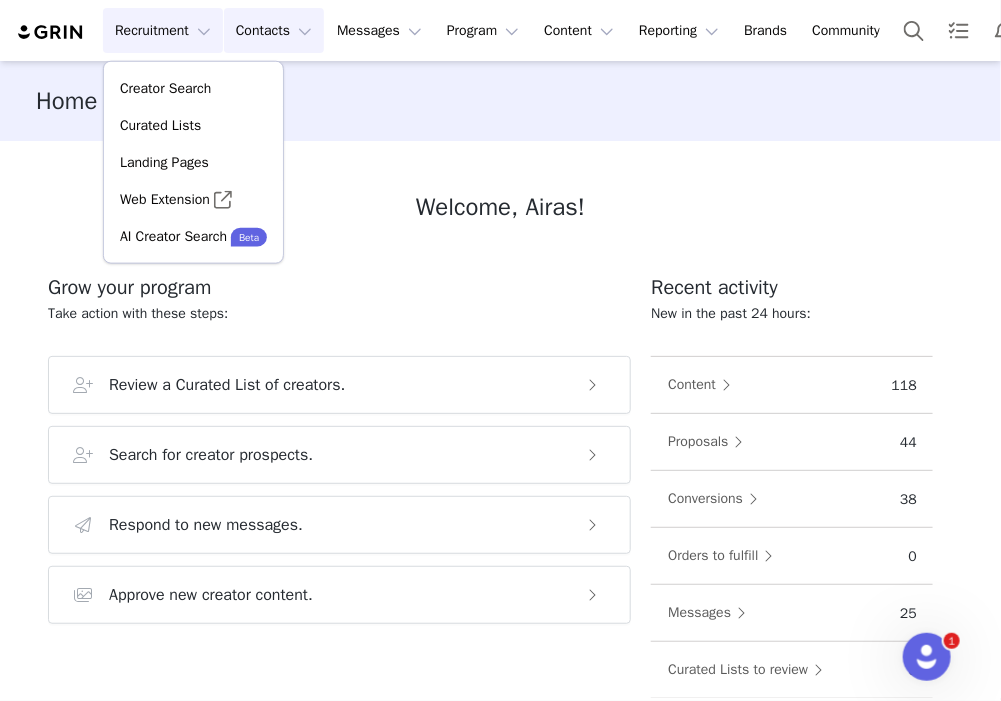 click on "Contacts Contacts" at bounding box center [274, 30] 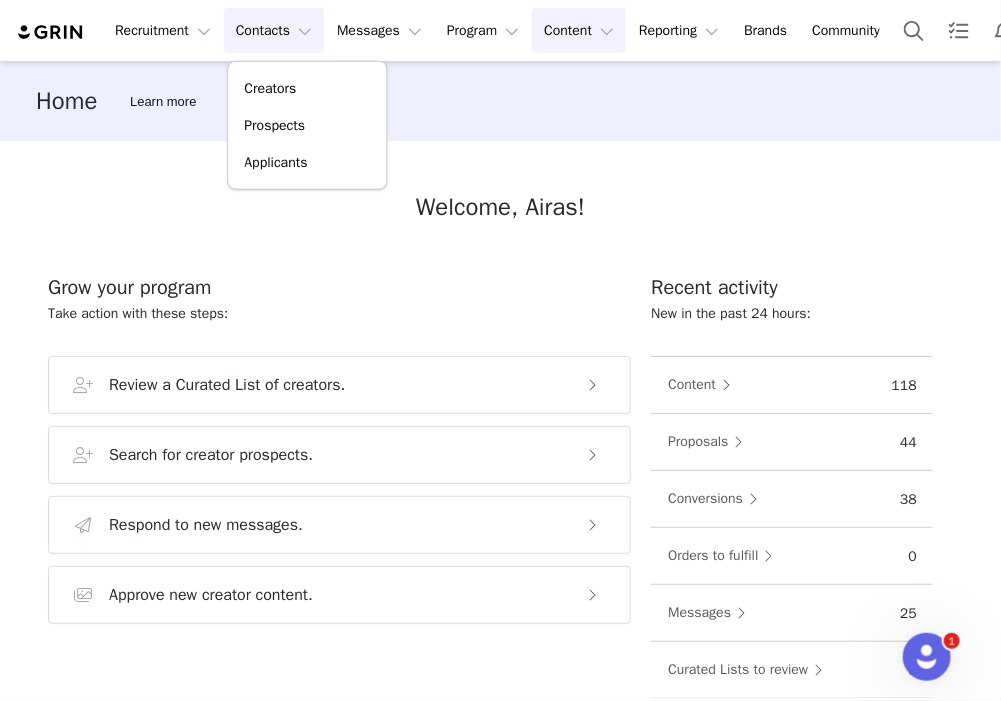 click on "Content Content" at bounding box center (579, 30) 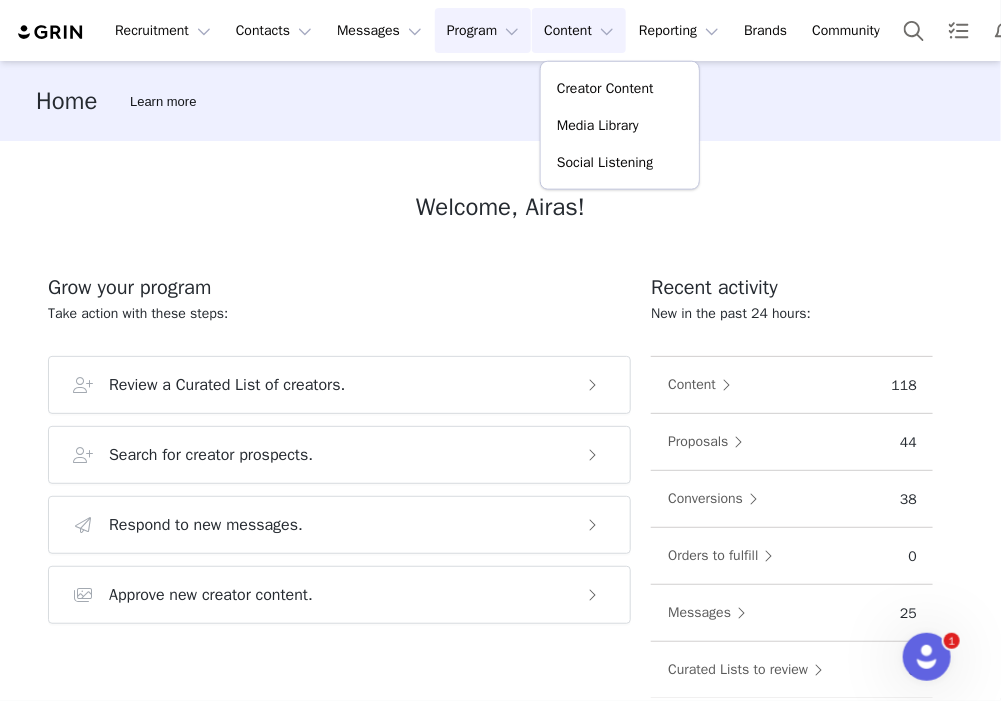 click on "Program Program" at bounding box center (483, 30) 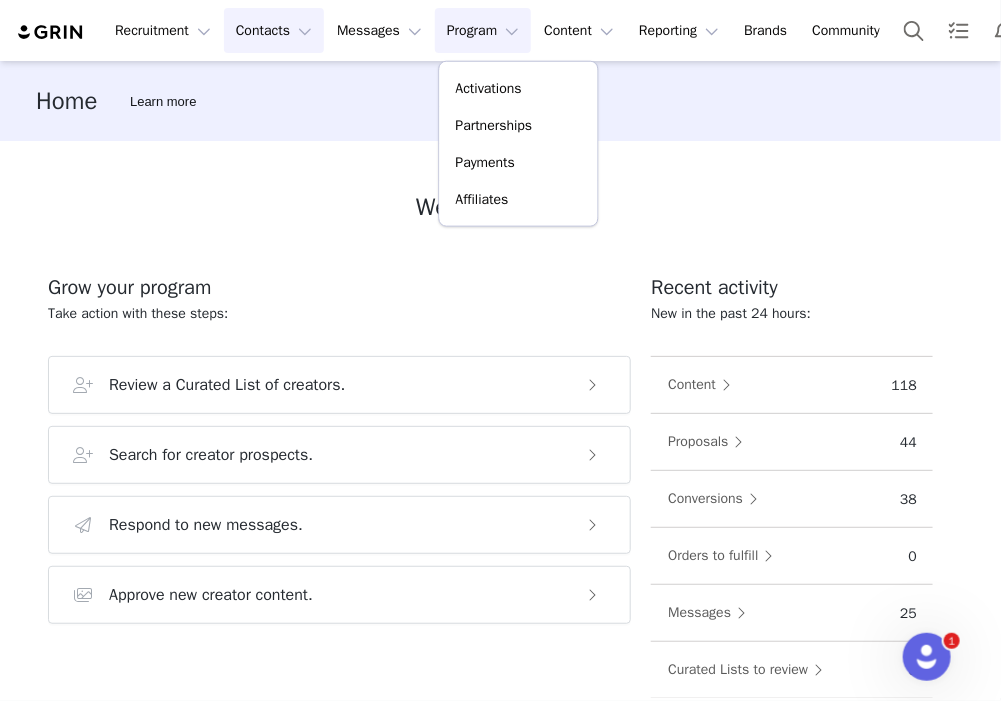 click on "Contacts Contacts" at bounding box center [274, 30] 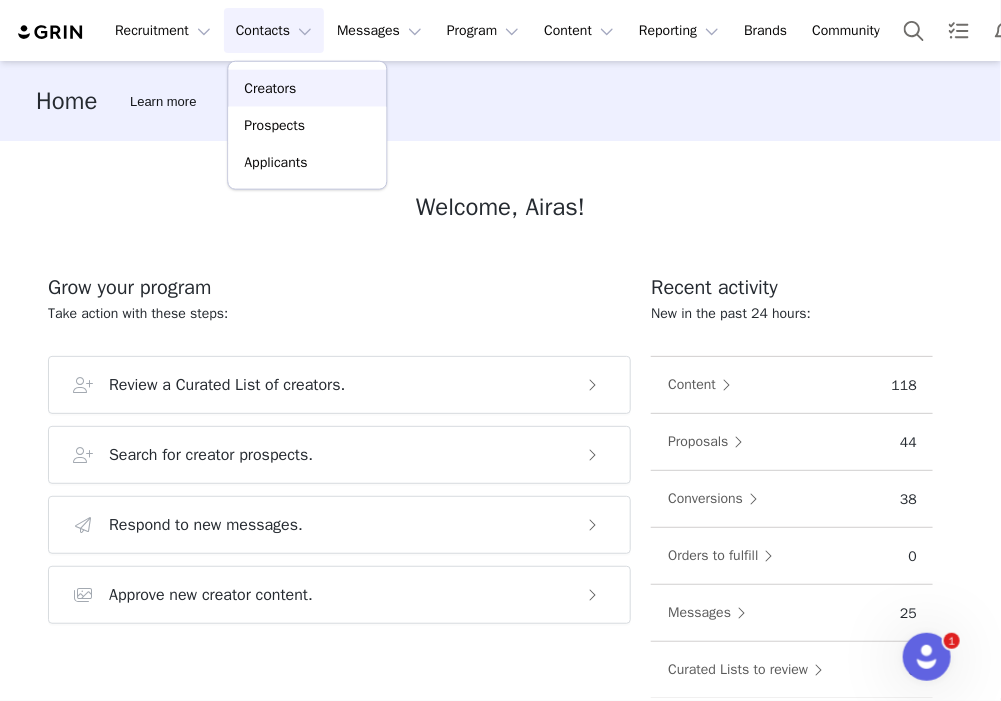 click on "Creators" at bounding box center (270, 88) 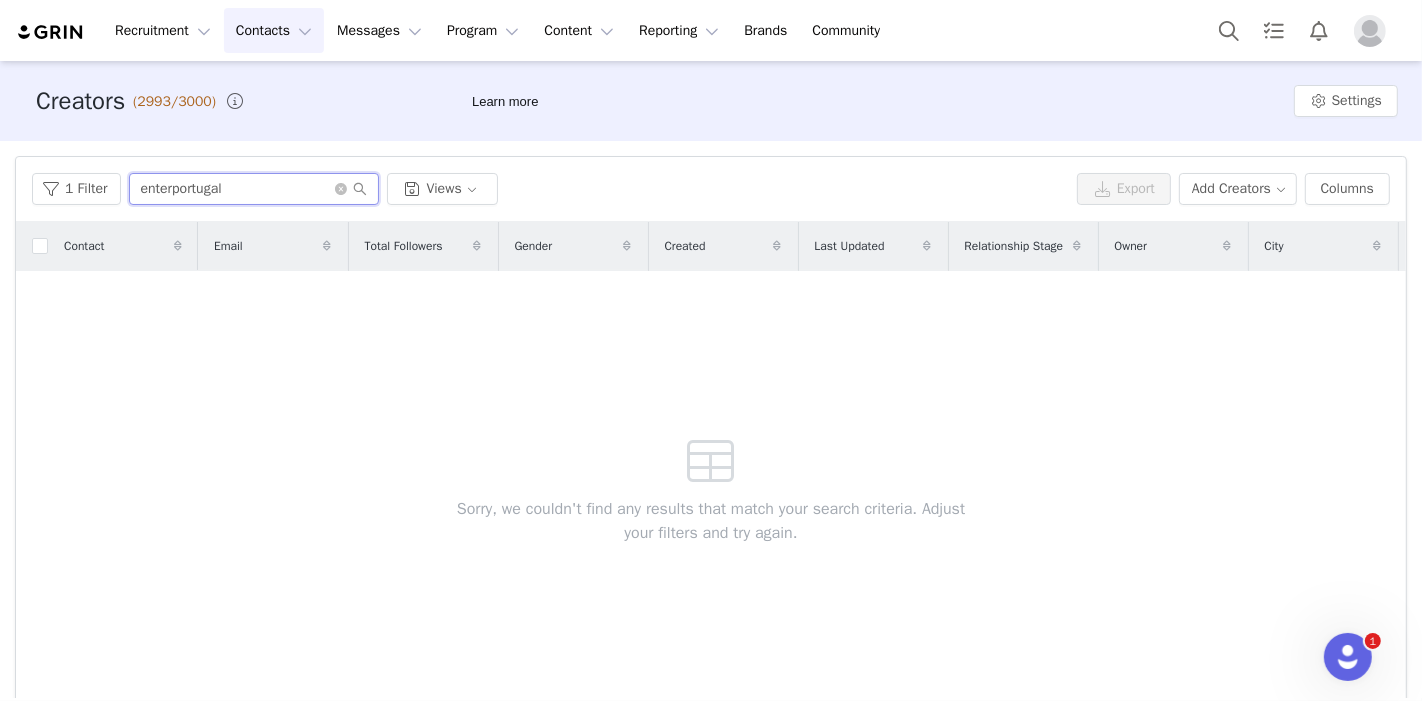 click on "enterportugal" at bounding box center [254, 189] 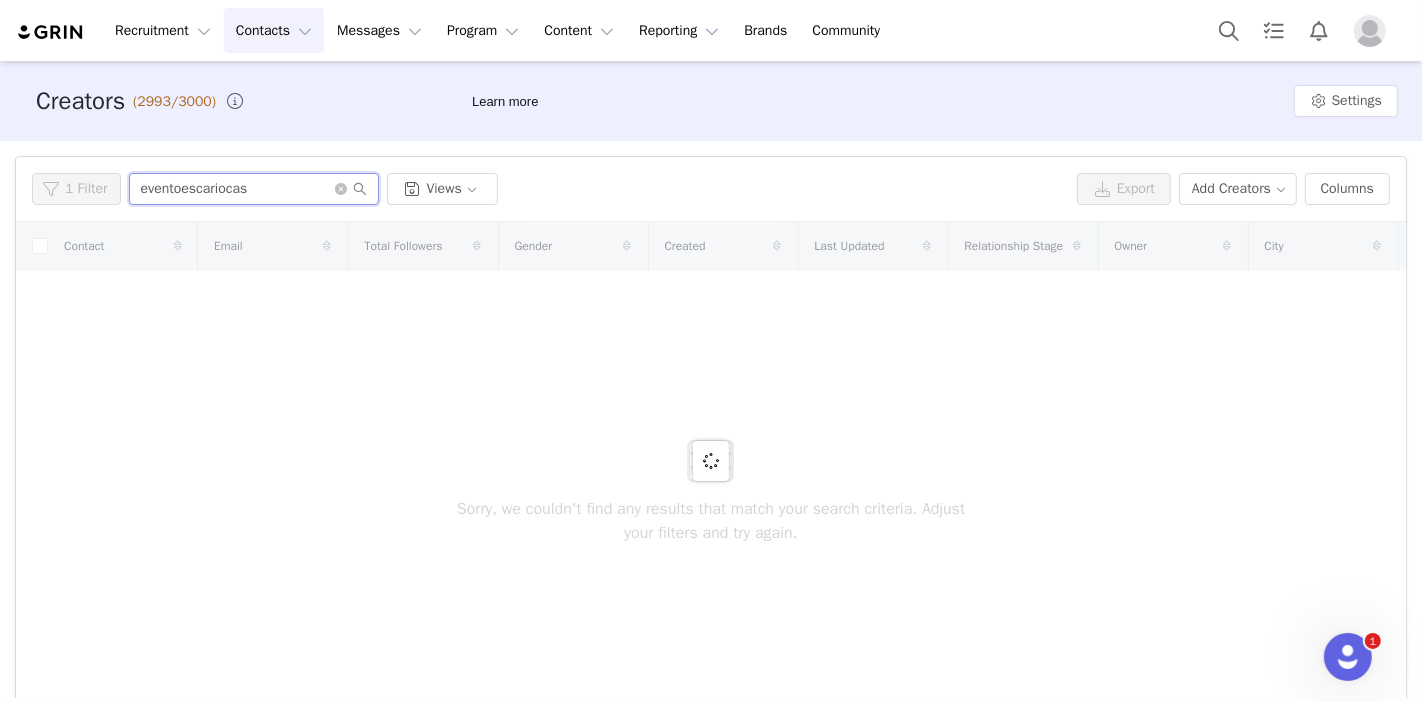 type on "eventoescariocas" 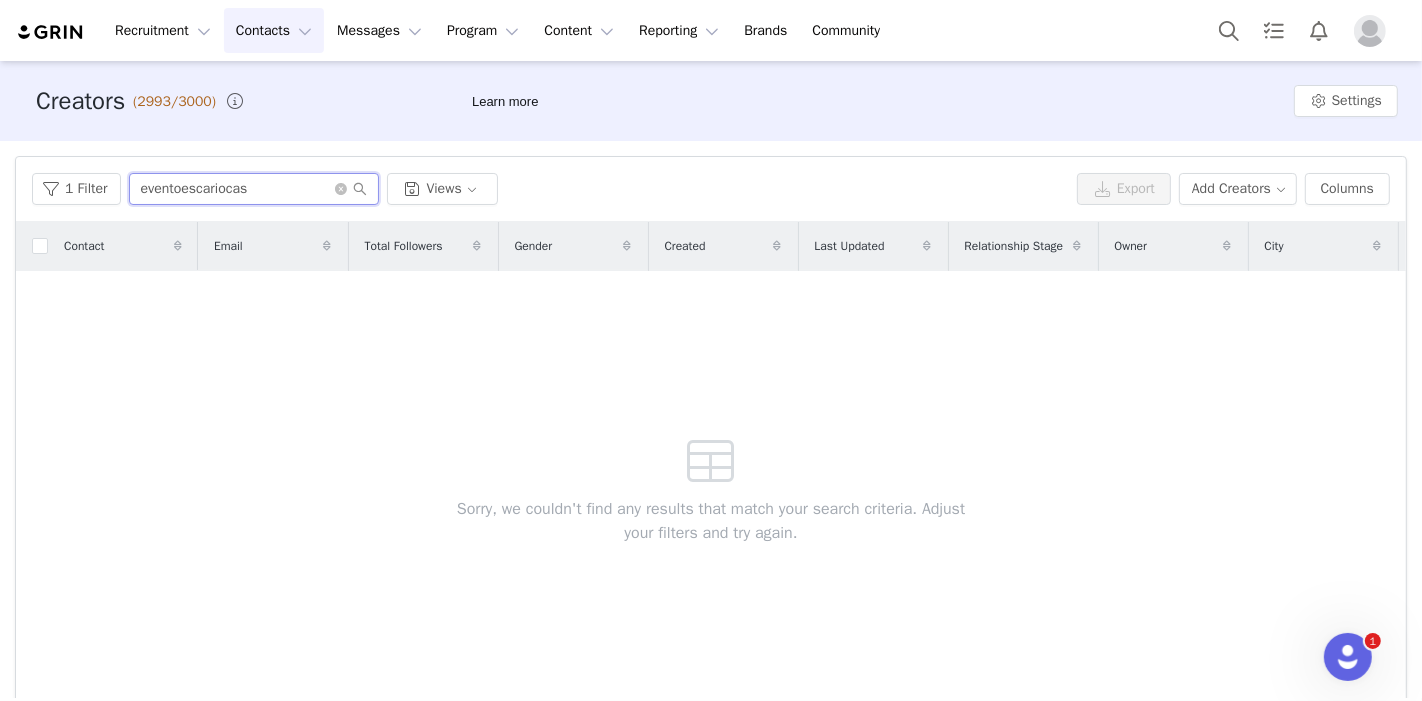 click on "eventoescariocas" at bounding box center (254, 189) 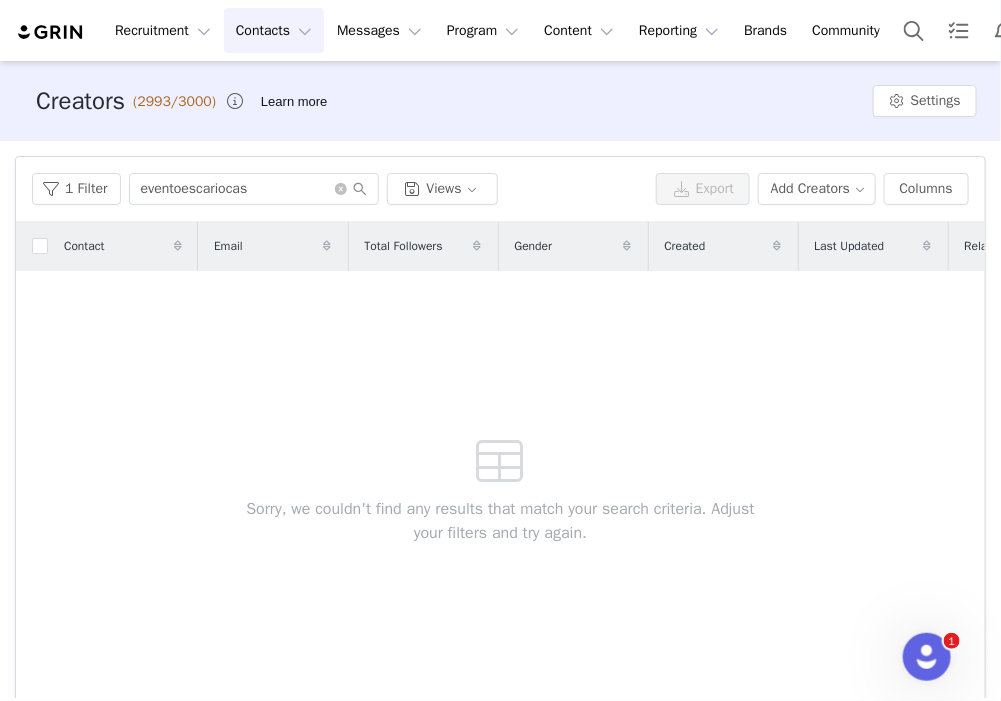 click on "Contacts Contacts" at bounding box center [274, 30] 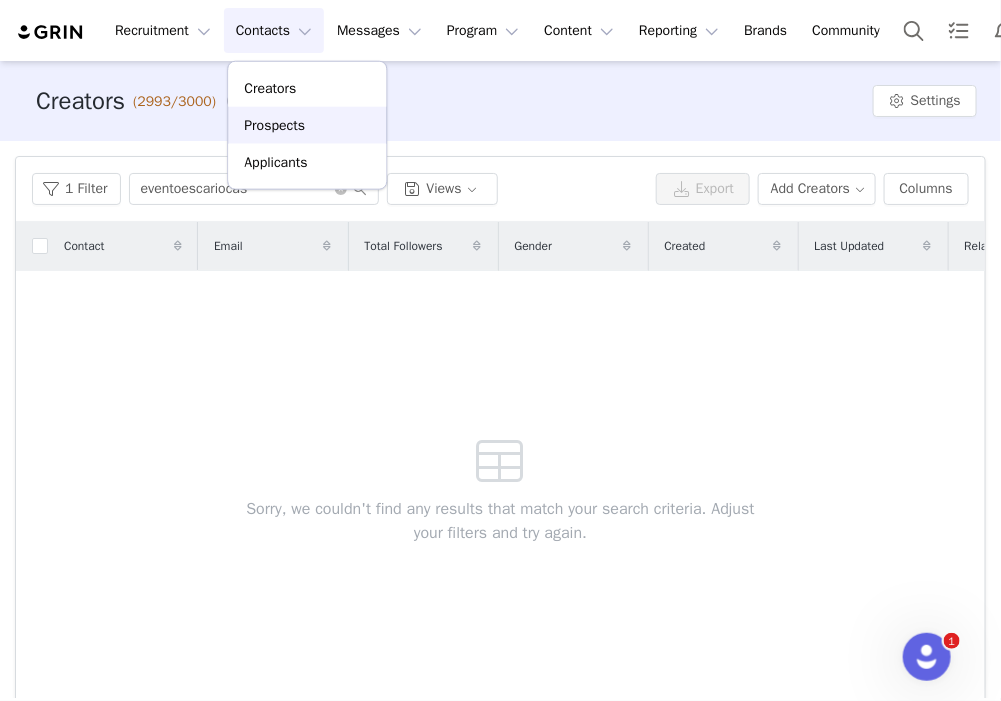 click on "Prospects" at bounding box center (307, 125) 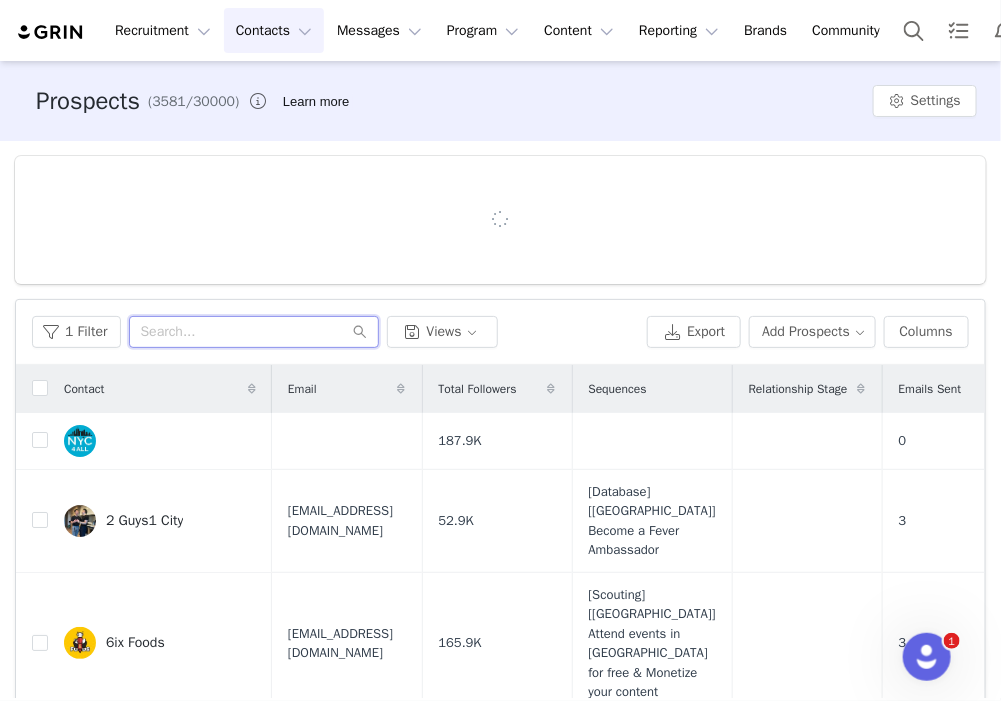 click at bounding box center (254, 332) 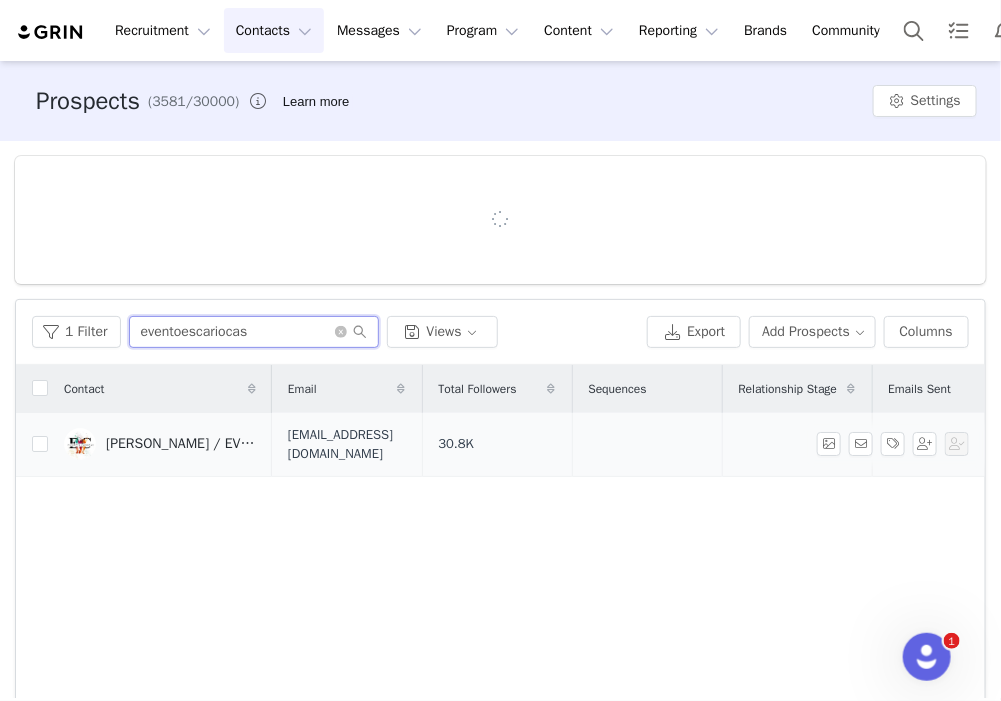 type on "eventoescariocas" 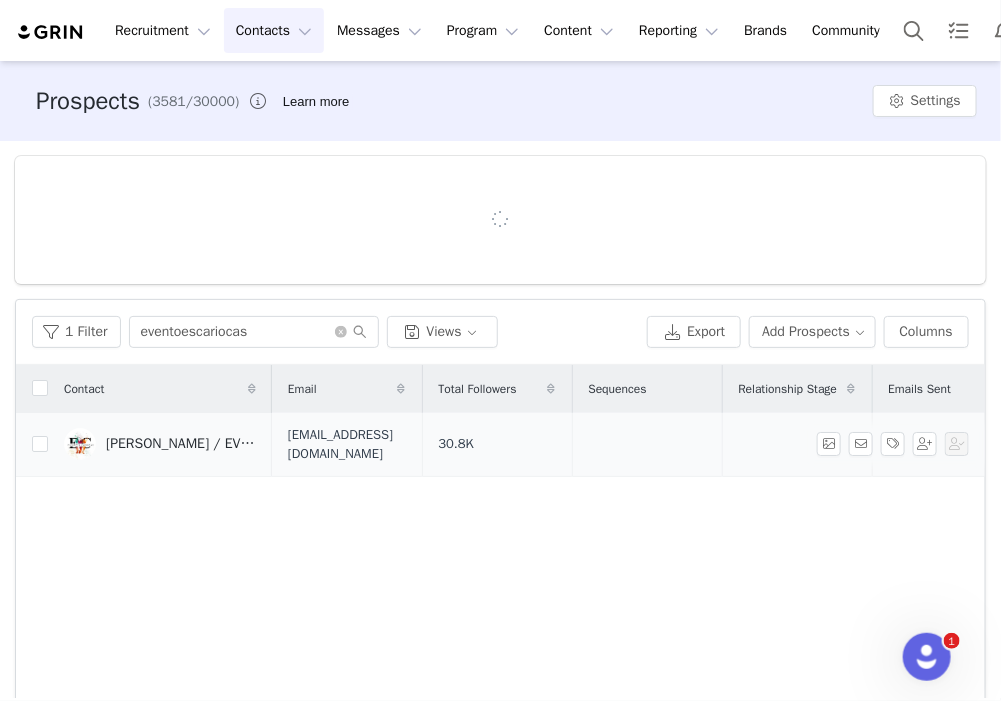 click on "[PERSON_NAME] / EVENTÕES CARIOCAS" at bounding box center [181, 444] 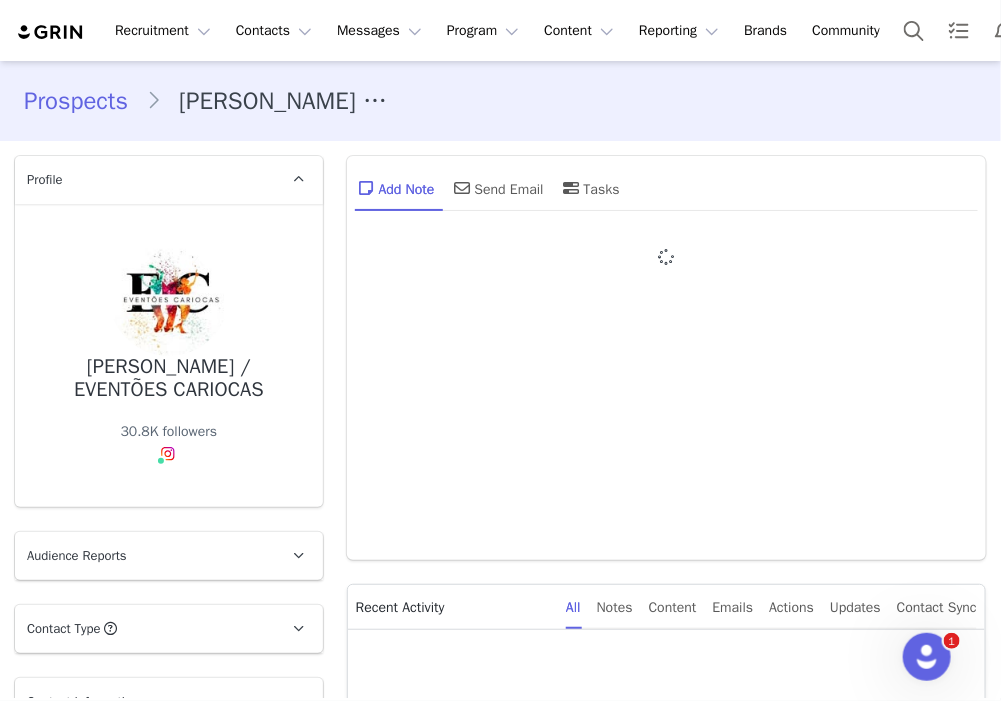 type on "+1 ([GEOGRAPHIC_DATA])" 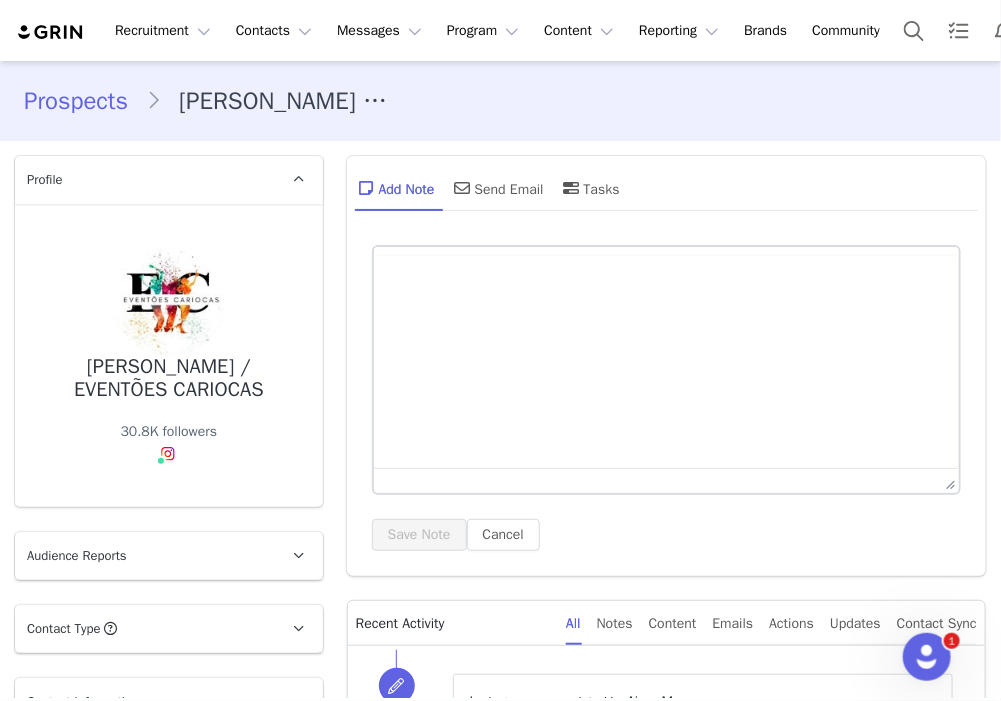 scroll, scrollTop: 0, scrollLeft: 0, axis: both 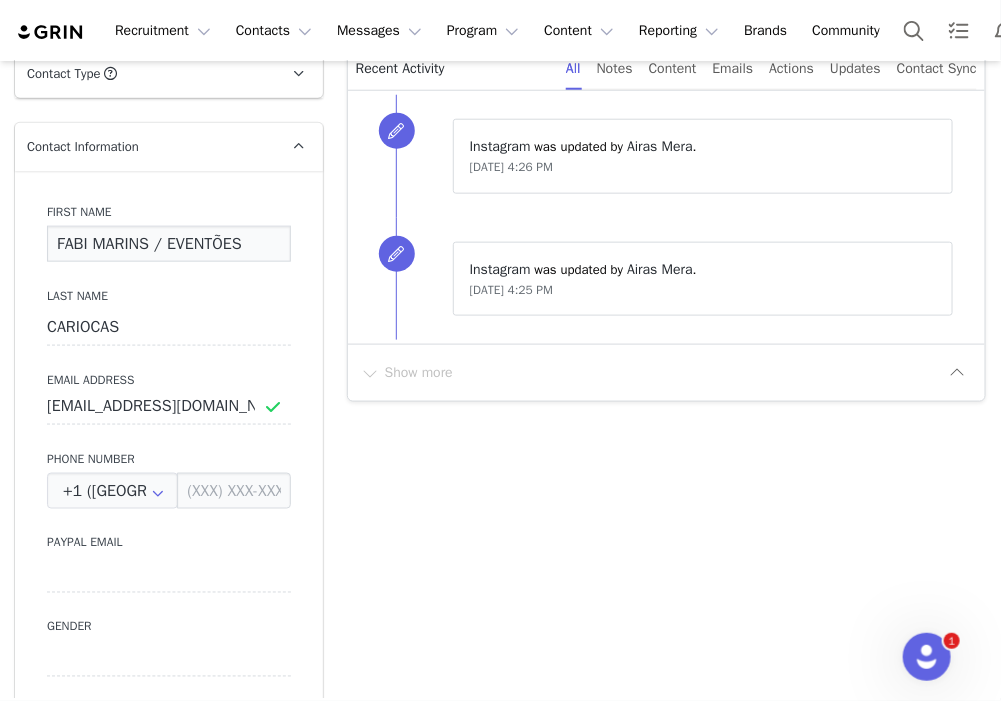 click on "FABI MARINS / EVENTÕES" at bounding box center (169, 244) 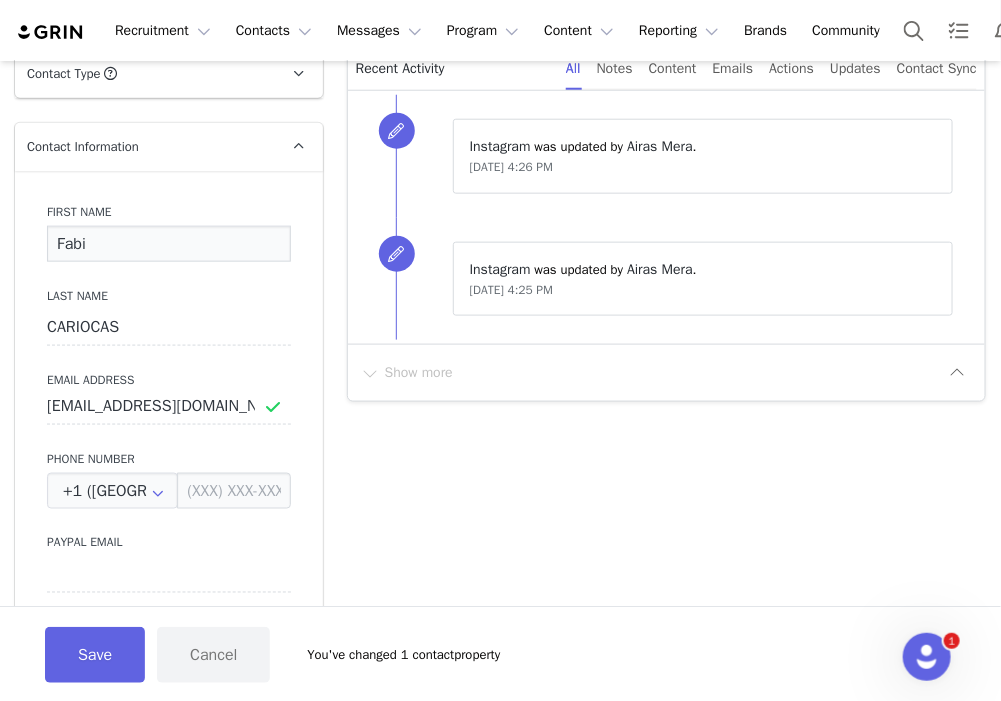 type on "Fabi" 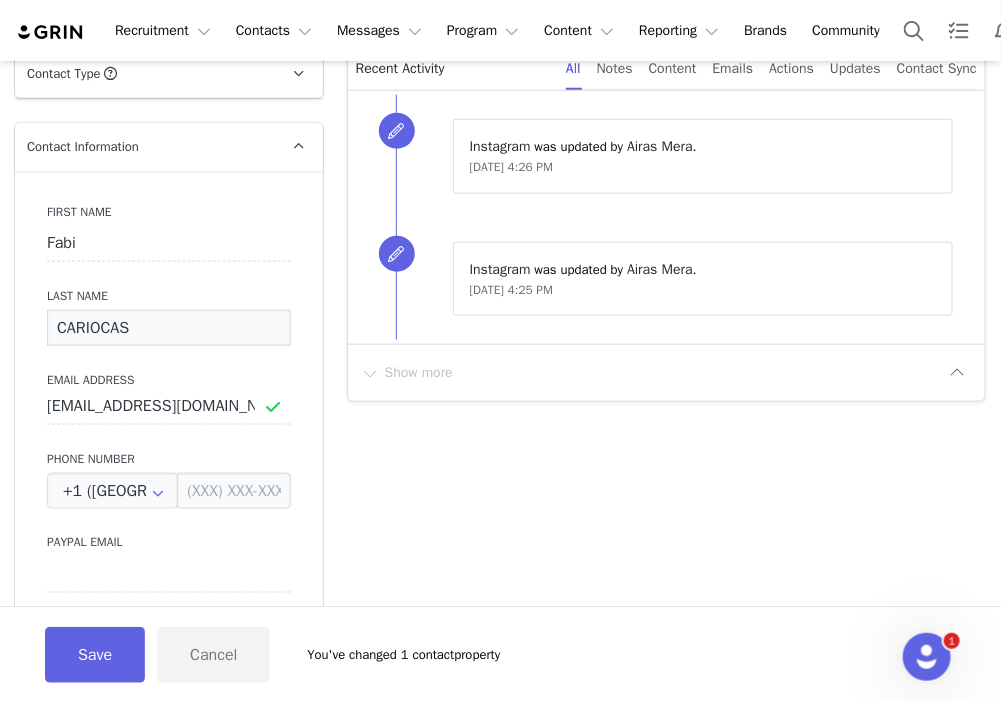 click on "CARIOCAS" at bounding box center [169, 328] 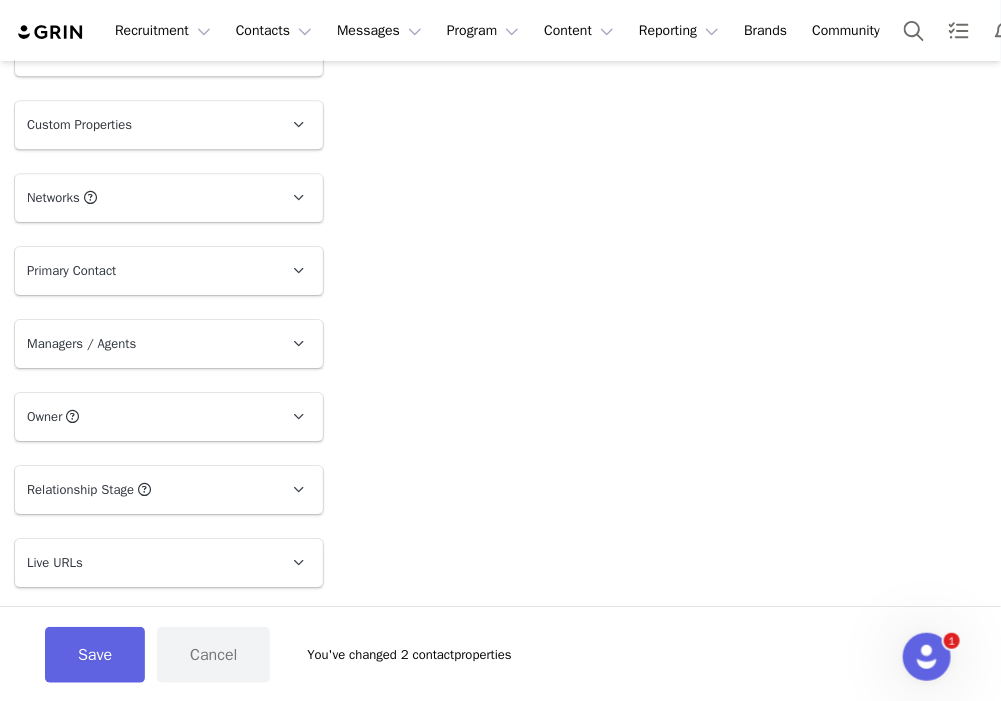 scroll, scrollTop: 1777, scrollLeft: 0, axis: vertical 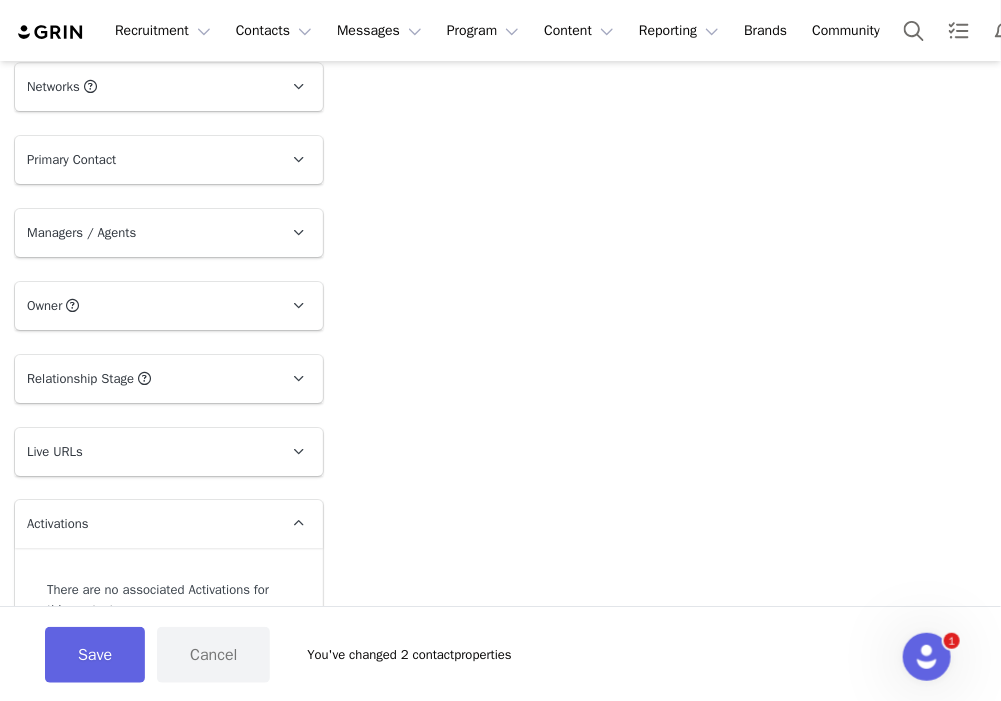 type on "Marins" 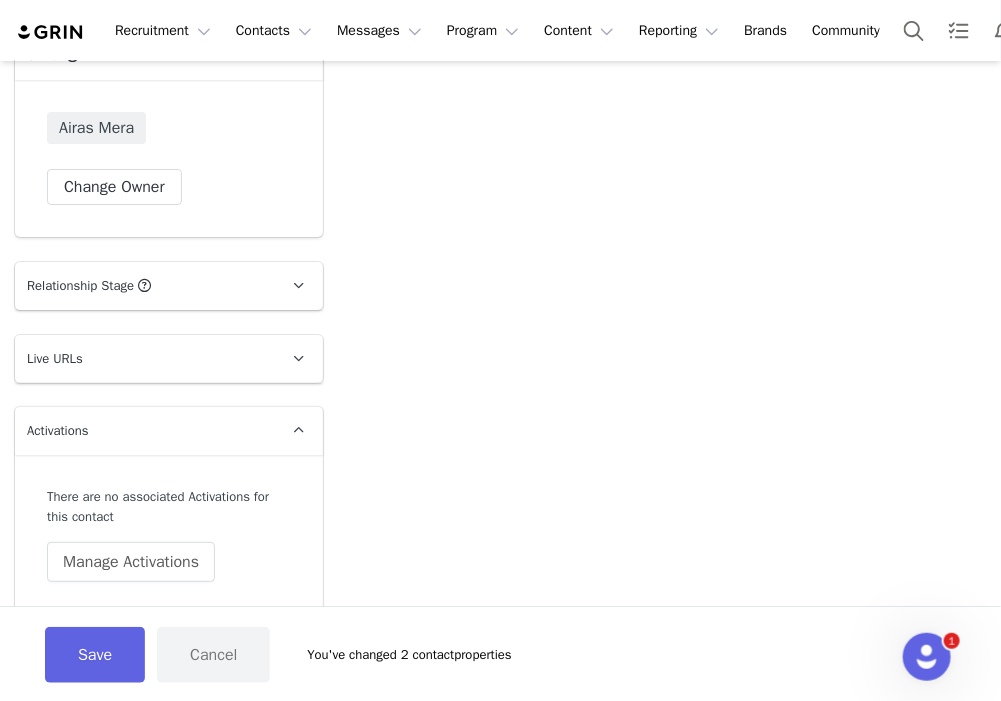 click on "Activations" at bounding box center (145, 431) 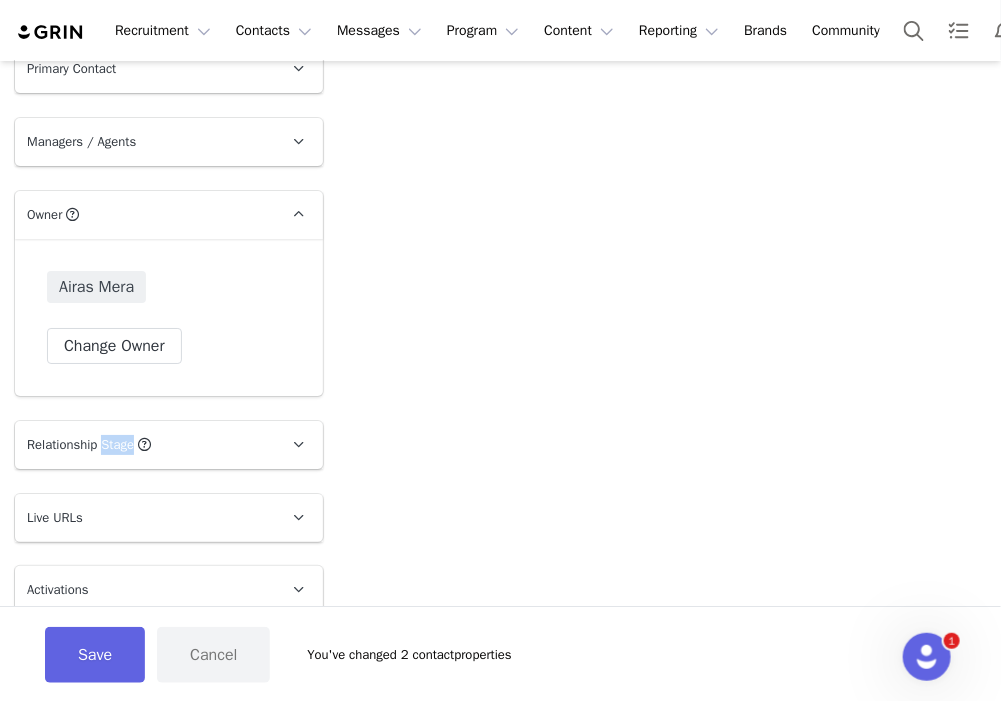 click on "Relationship Stage  Use relationship stages to move contacts through a logical sequence, from unaware of your brand to loyal ambassador" at bounding box center (145, 445) 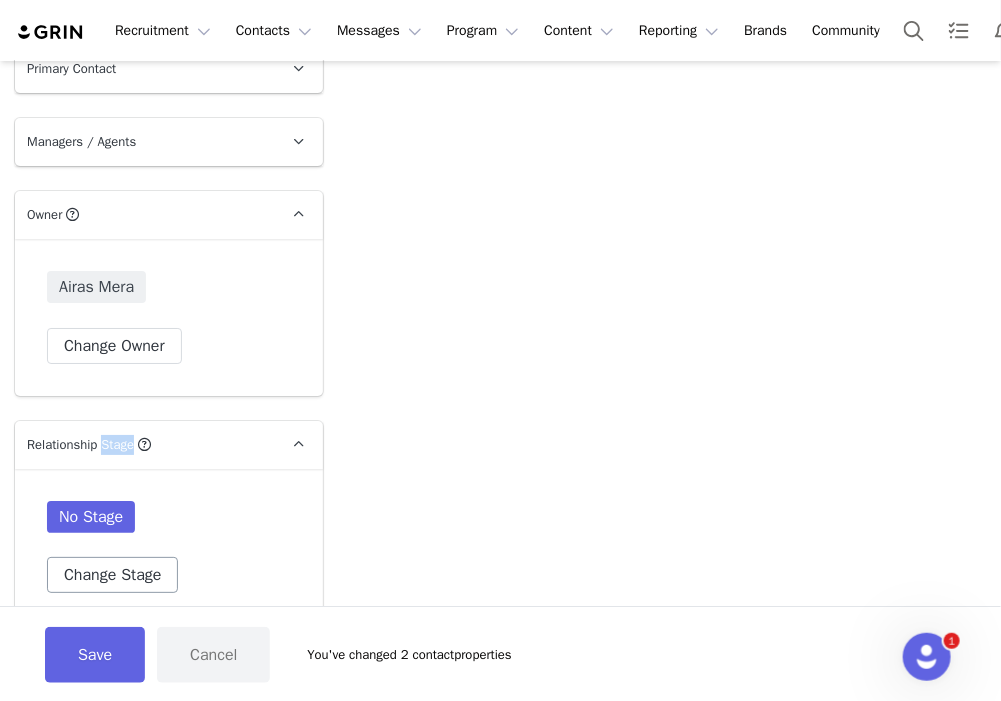 scroll, scrollTop: 2024, scrollLeft: 0, axis: vertical 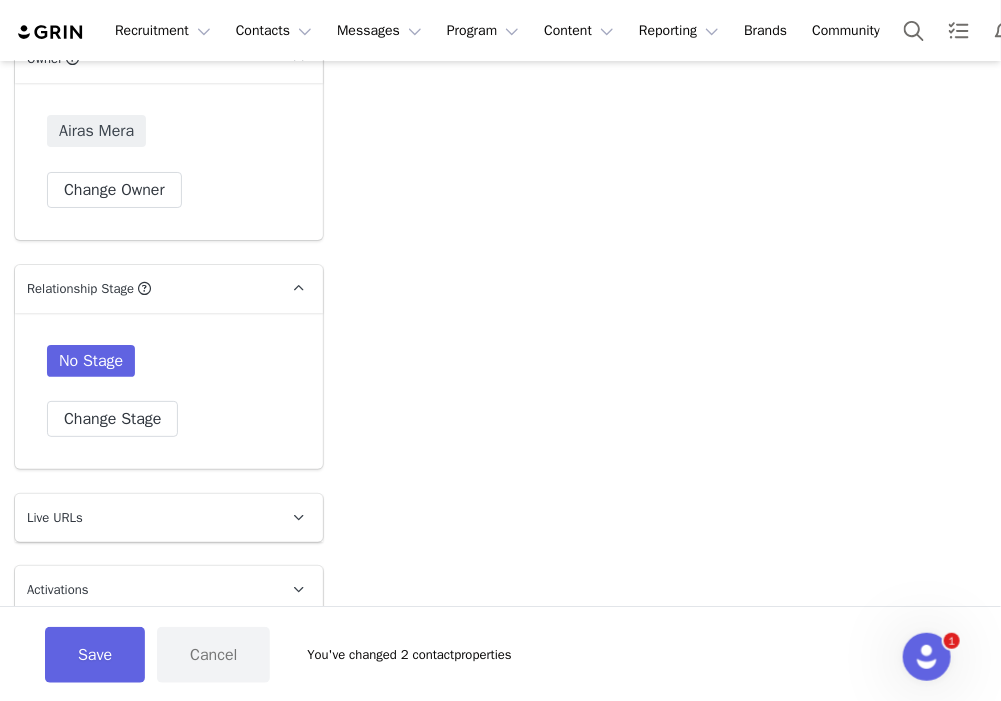 click on "Activations" at bounding box center [145, 590] 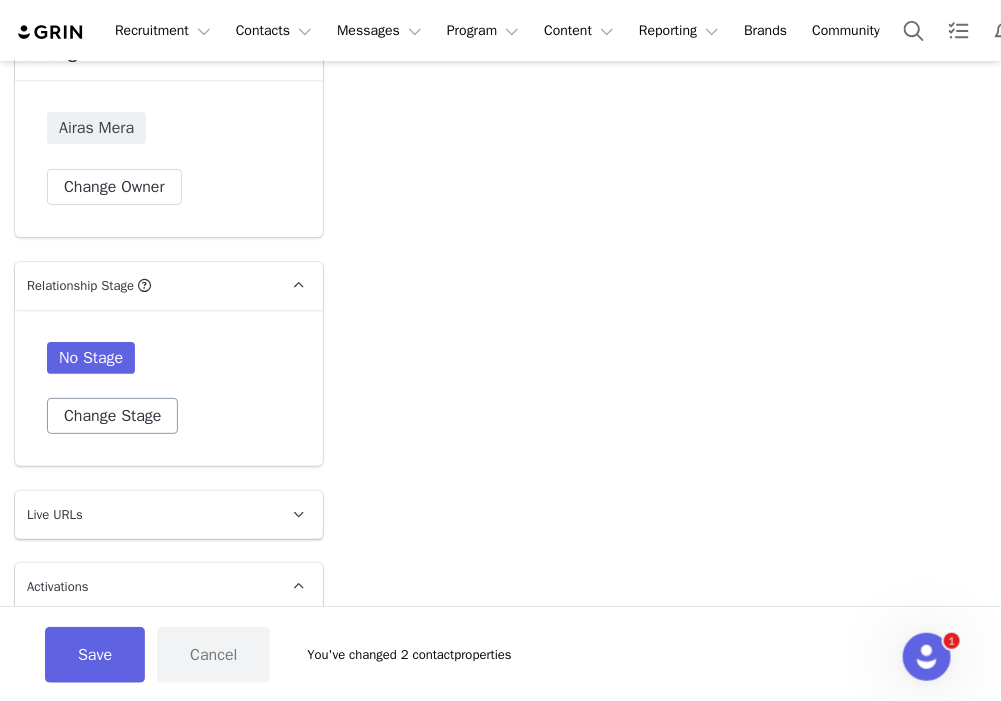 scroll, scrollTop: 2182, scrollLeft: 0, axis: vertical 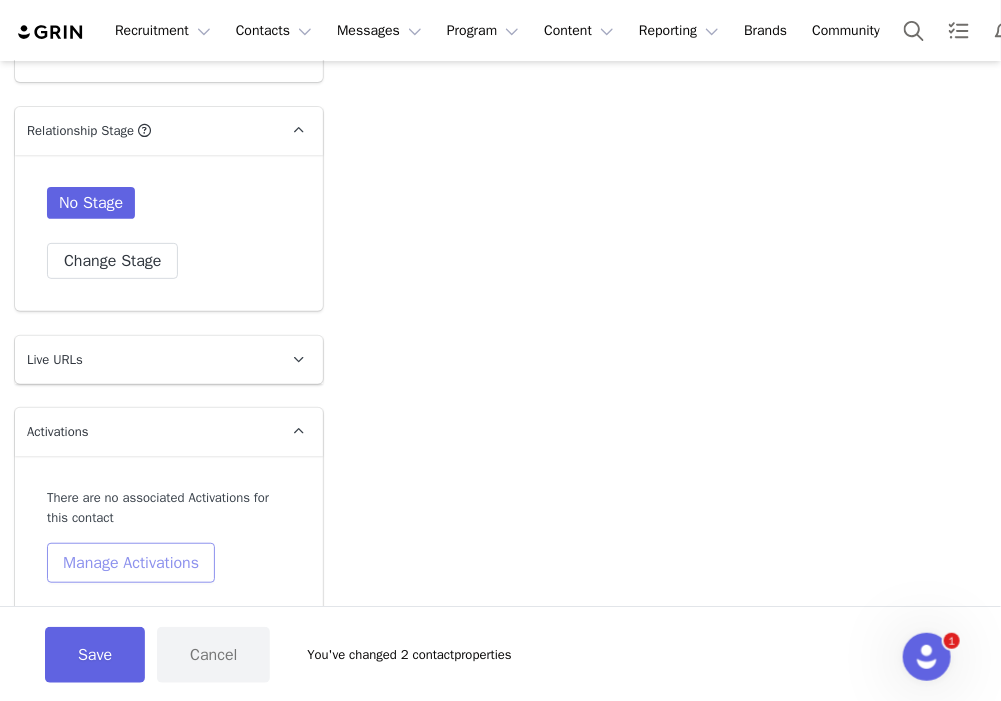 click on "Manage Activations" at bounding box center (131, 563) 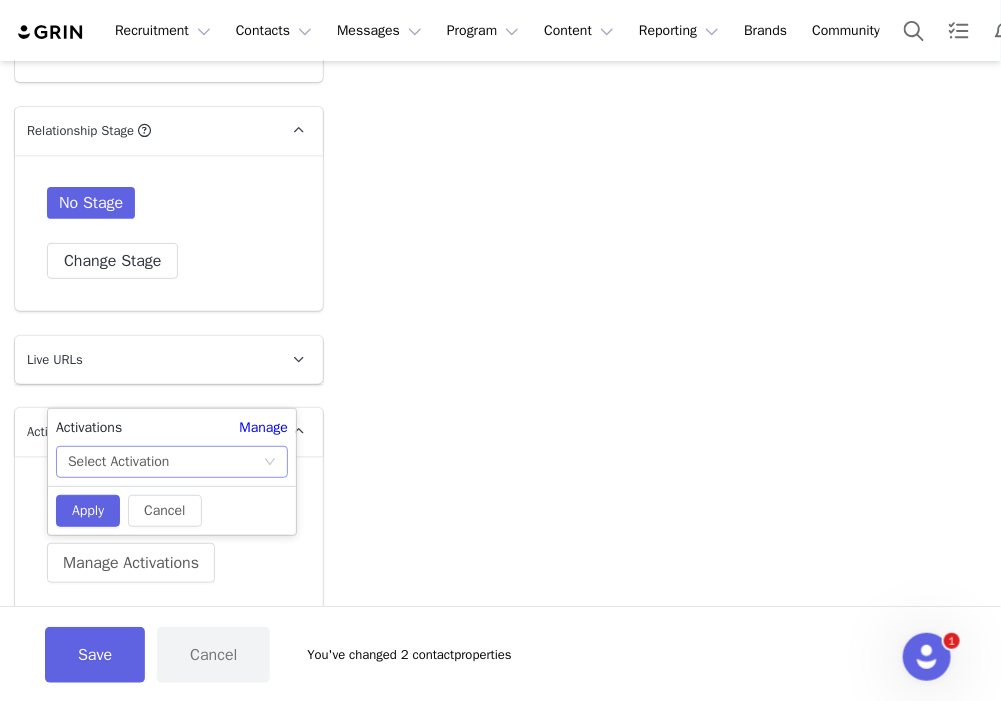 click on "Select Activation" at bounding box center (118, 462) 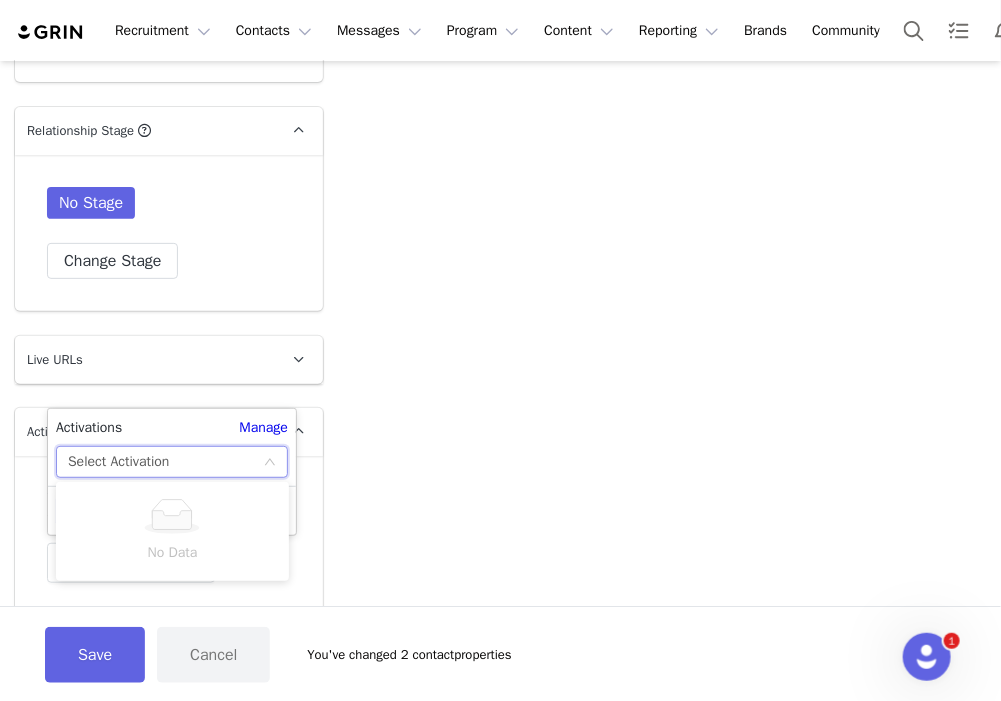 click on "Select Activation" at bounding box center [118, 462] 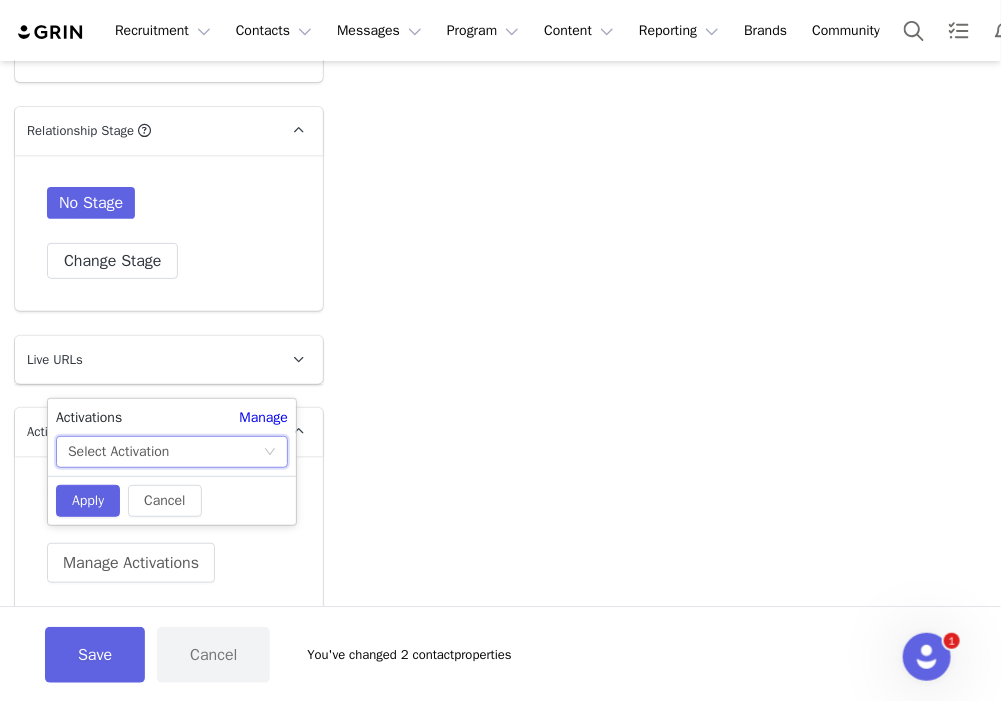 click on "Select Activation" at bounding box center (118, 452) 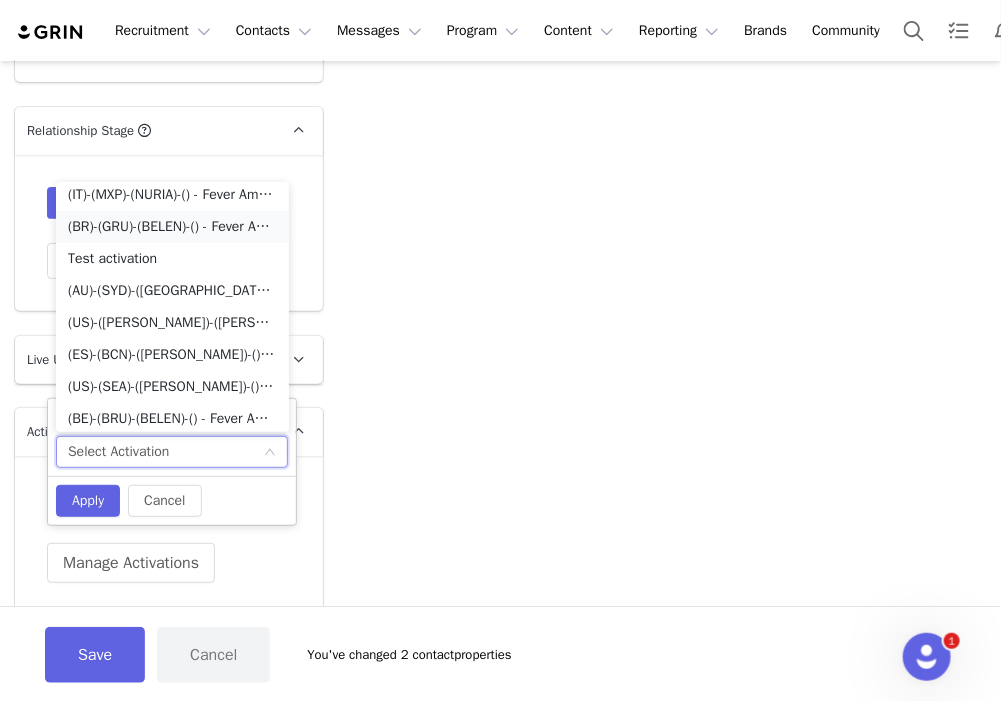 scroll, scrollTop: 342, scrollLeft: 0, axis: vertical 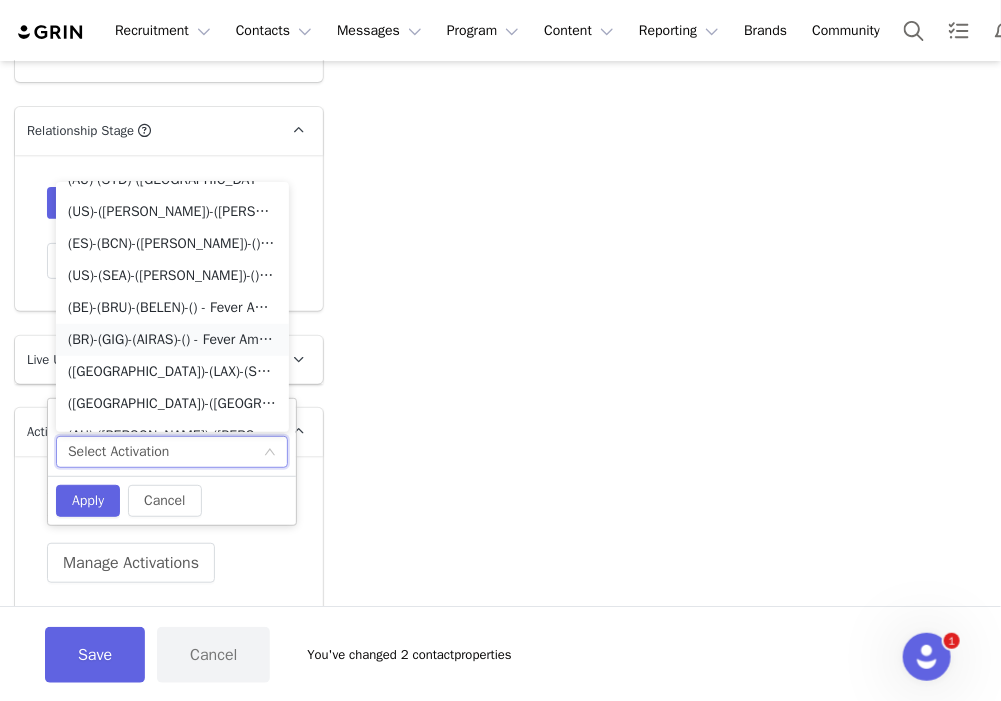 click on "(BR)-(GIG)-(AIRAS)-() - Fever Ambassador Program" at bounding box center [172, 340] 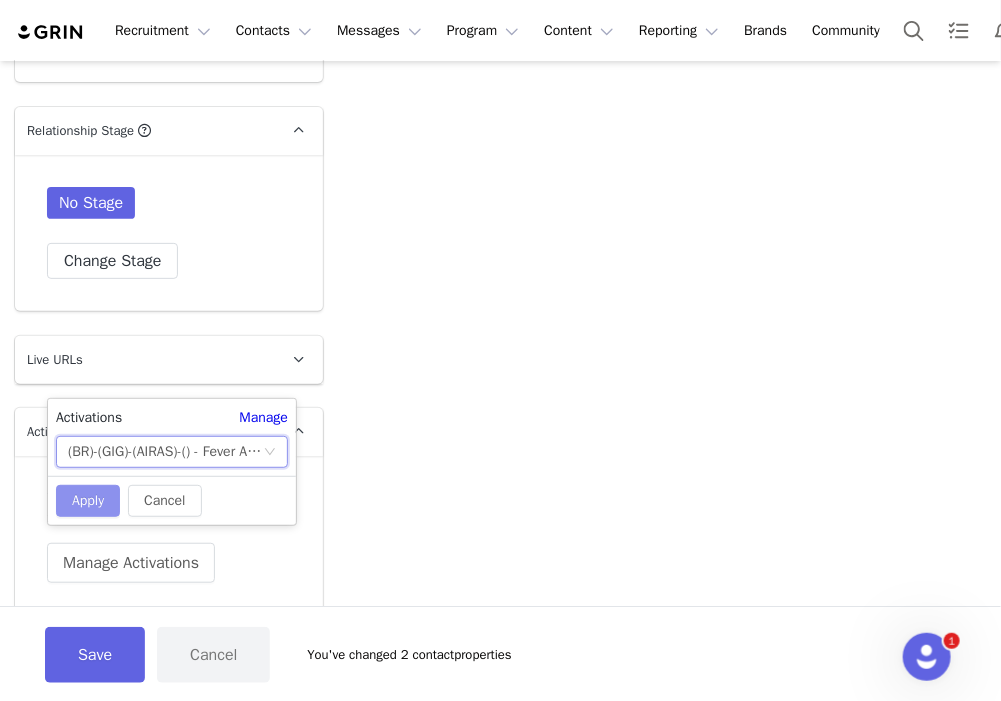 click on "Apply" at bounding box center [88, 501] 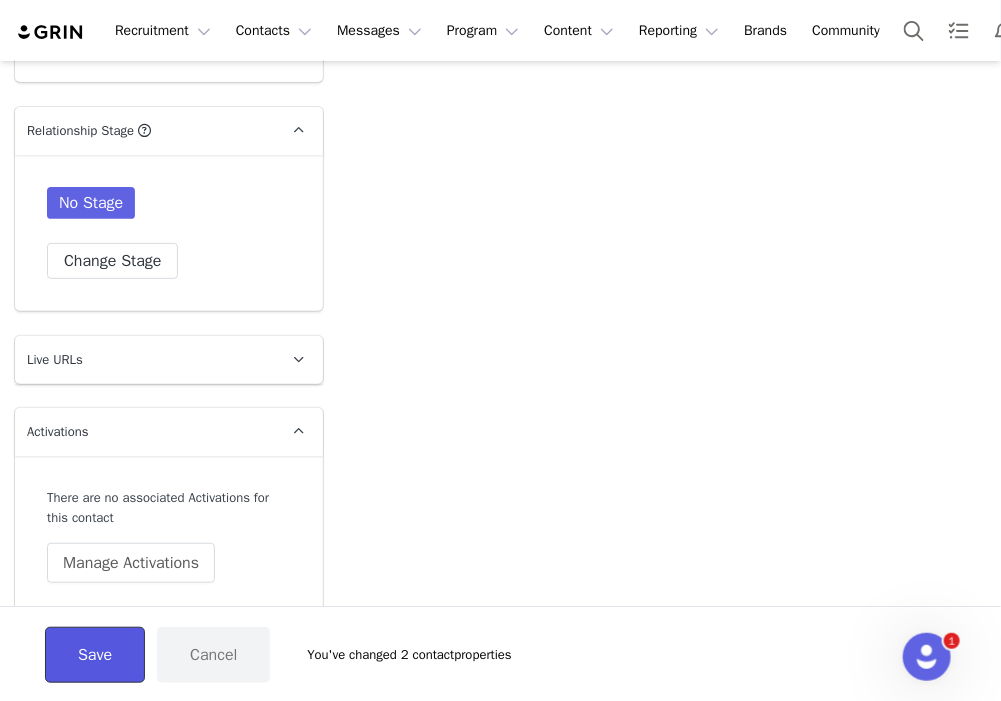 click on "Save" at bounding box center [95, 655] 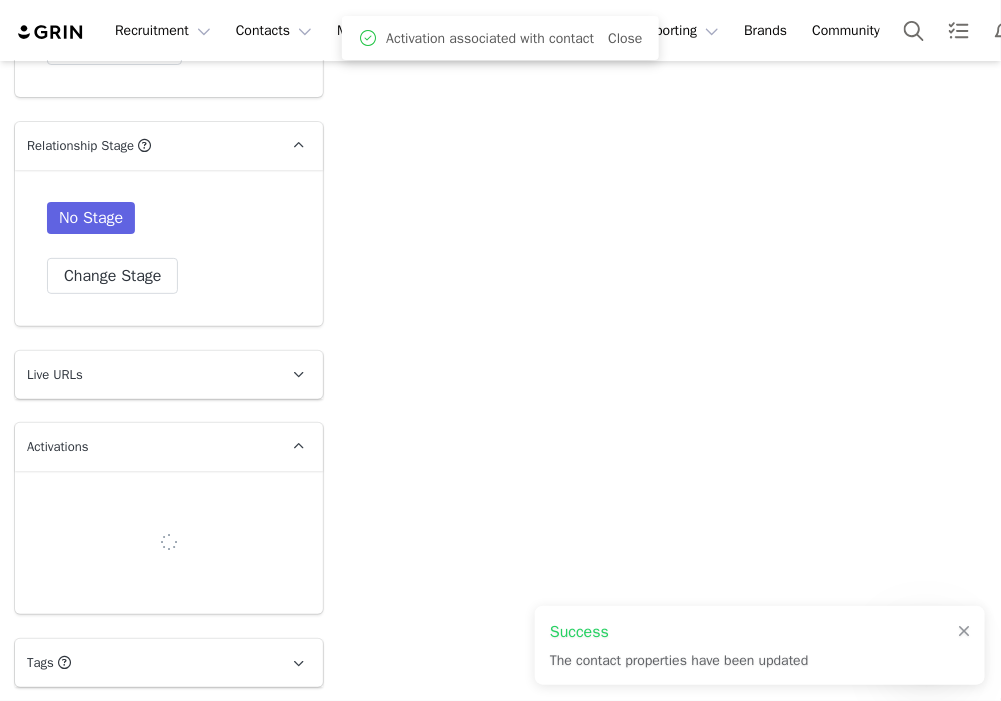 scroll, scrollTop: 2154, scrollLeft: 0, axis: vertical 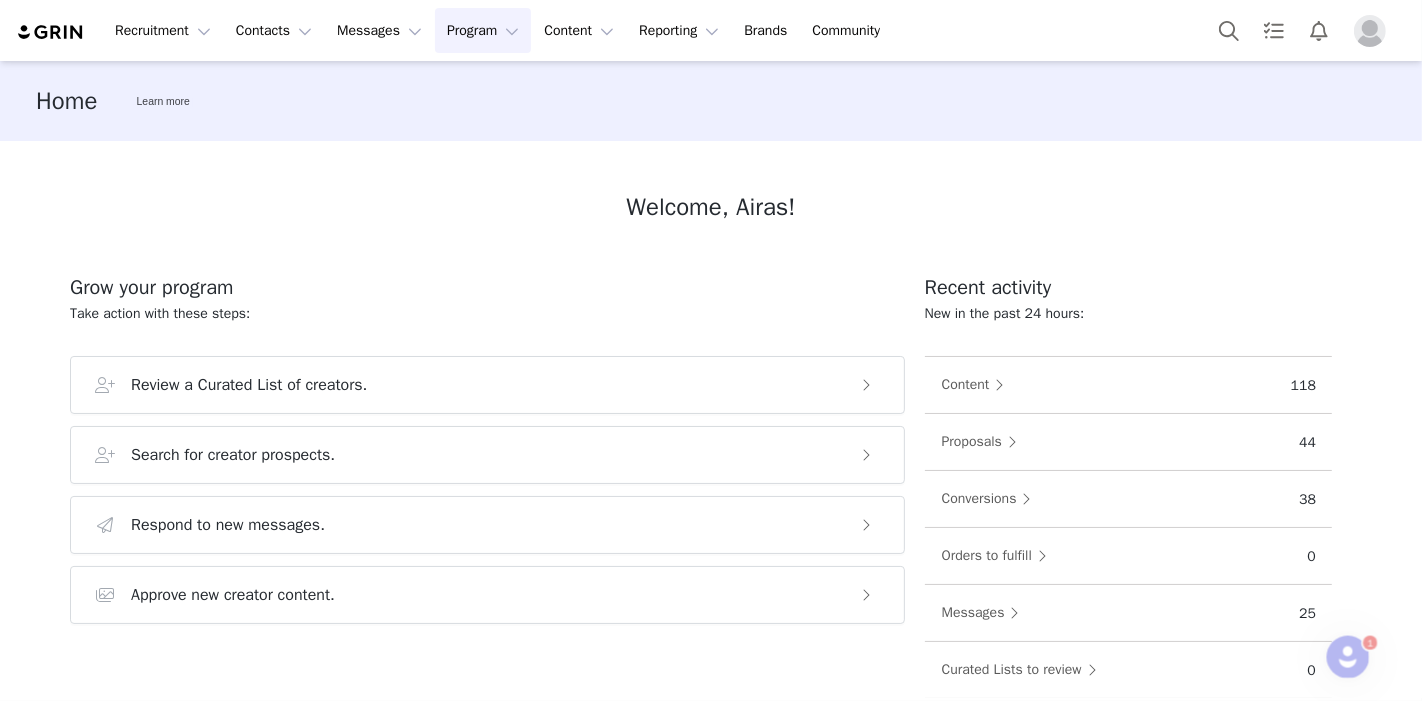 click on "Program Program" at bounding box center [483, 30] 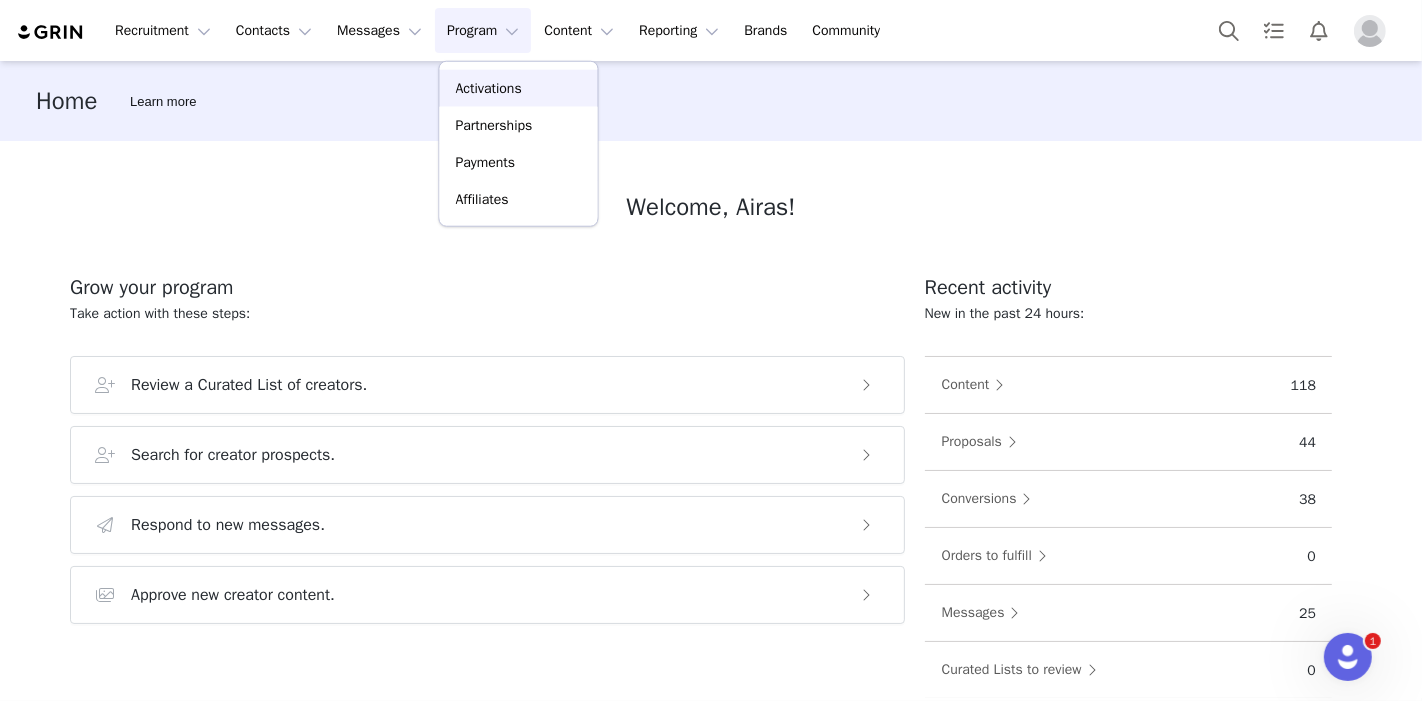 click on "Activations" at bounding box center (489, 88) 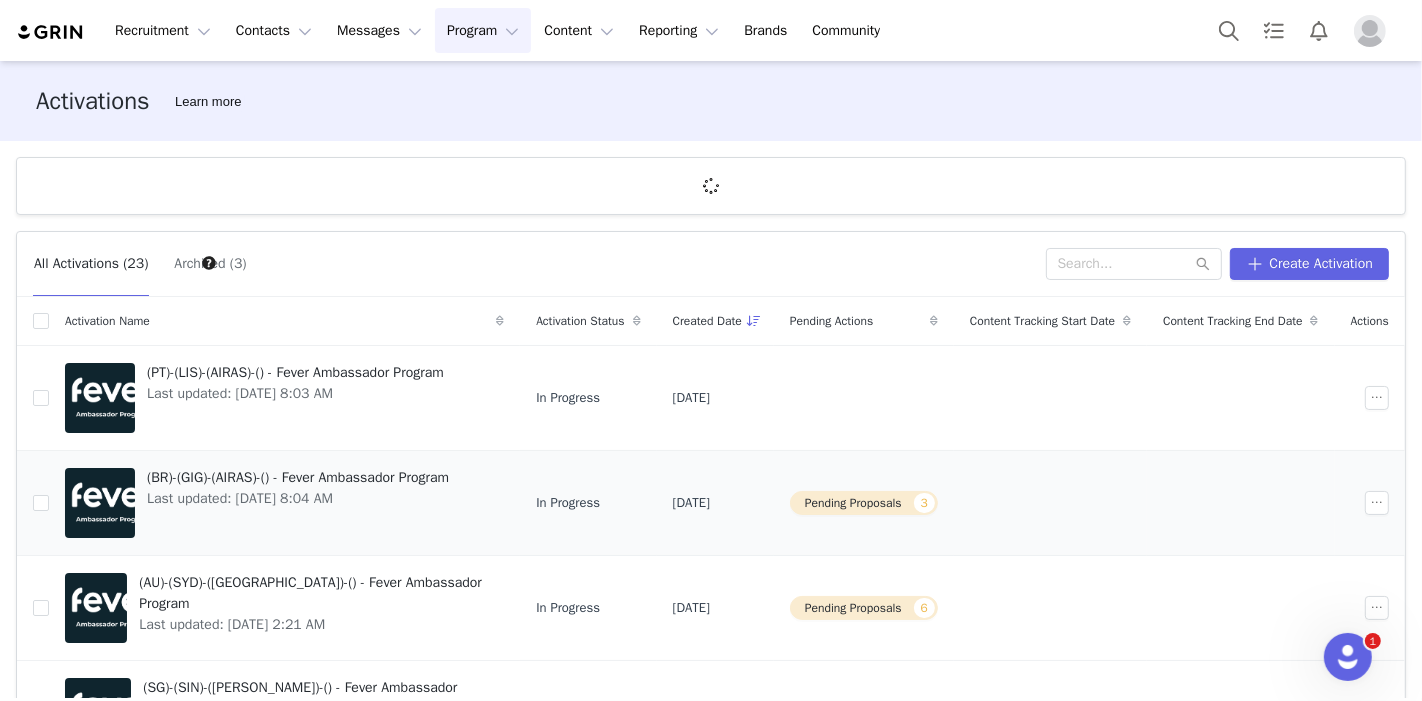 click on "(BR)-(GIG)-(AIRAS)-() - Fever Ambassador Program" at bounding box center (298, 477) 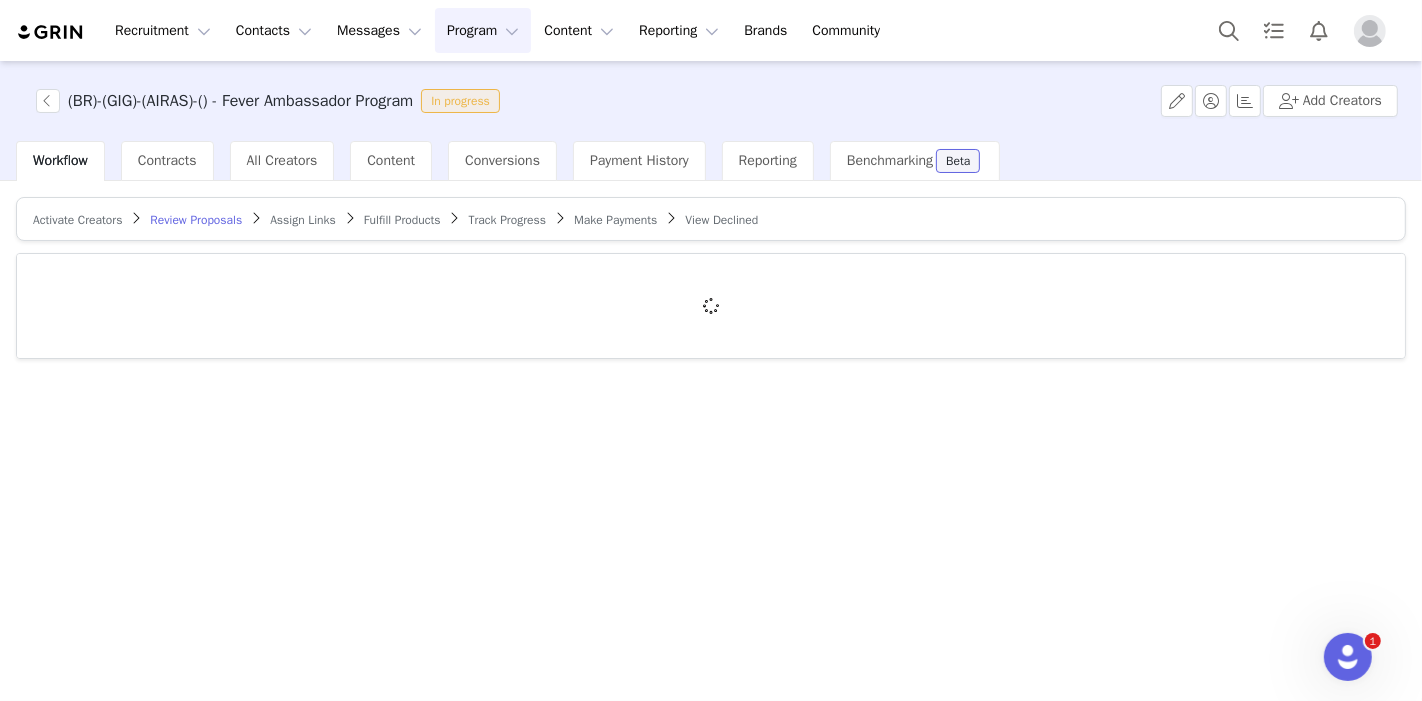 click on "Activate Creators" at bounding box center [77, 220] 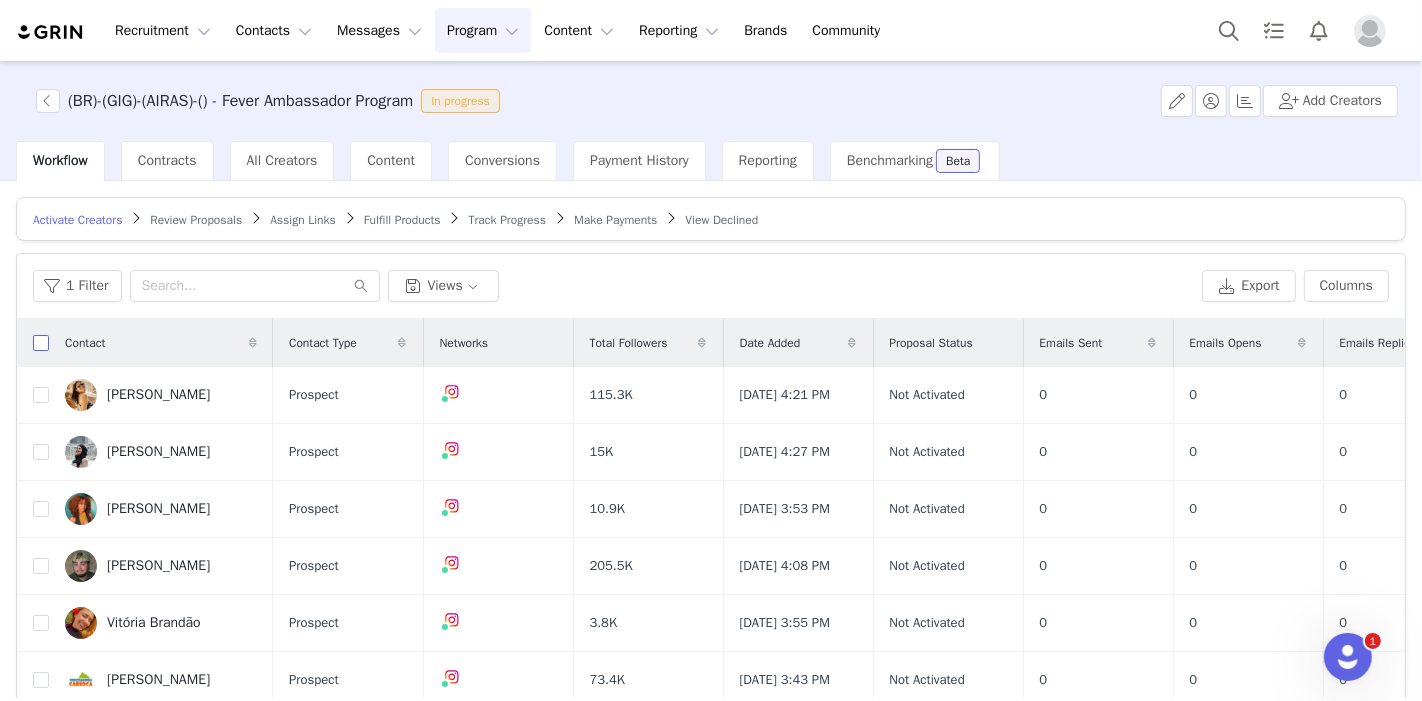 click at bounding box center (41, 343) 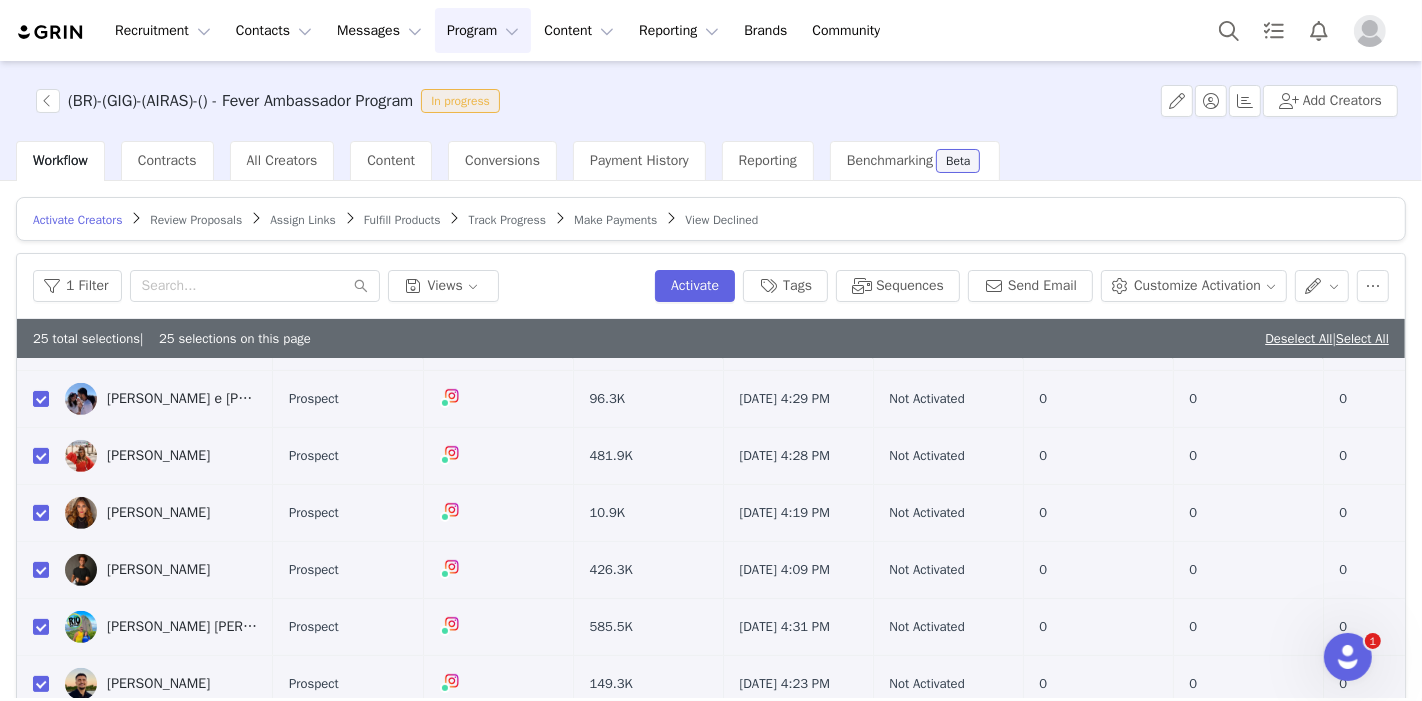 scroll, scrollTop: 777, scrollLeft: 0, axis: vertical 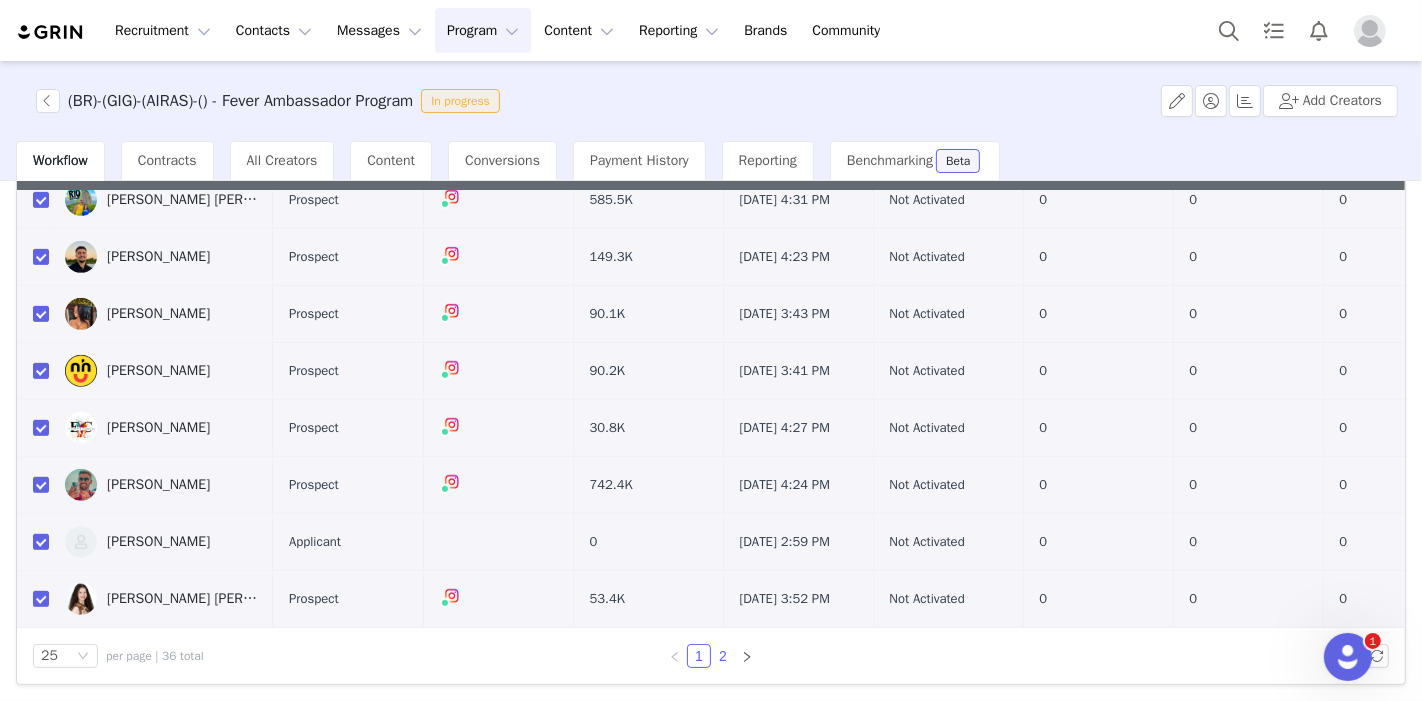 click on "2" at bounding box center [723, 656] 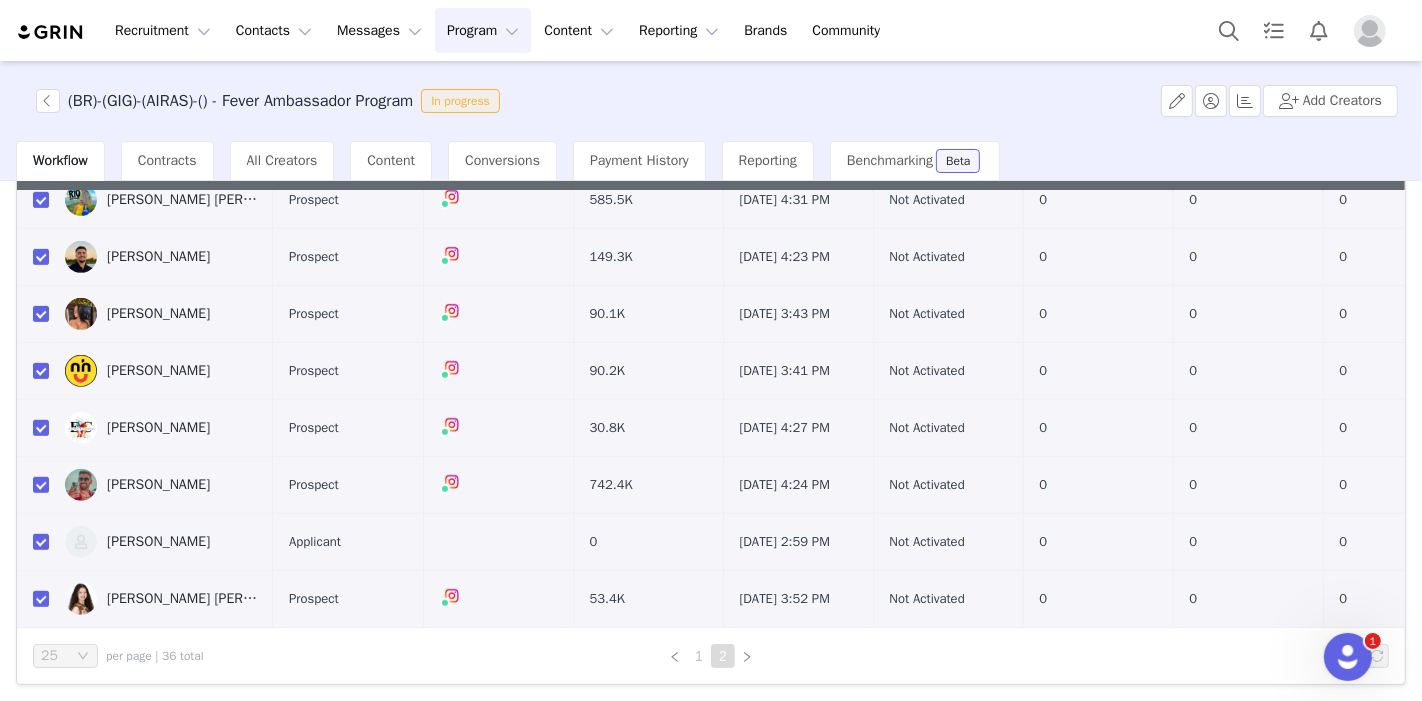 scroll, scrollTop: 0, scrollLeft: 0, axis: both 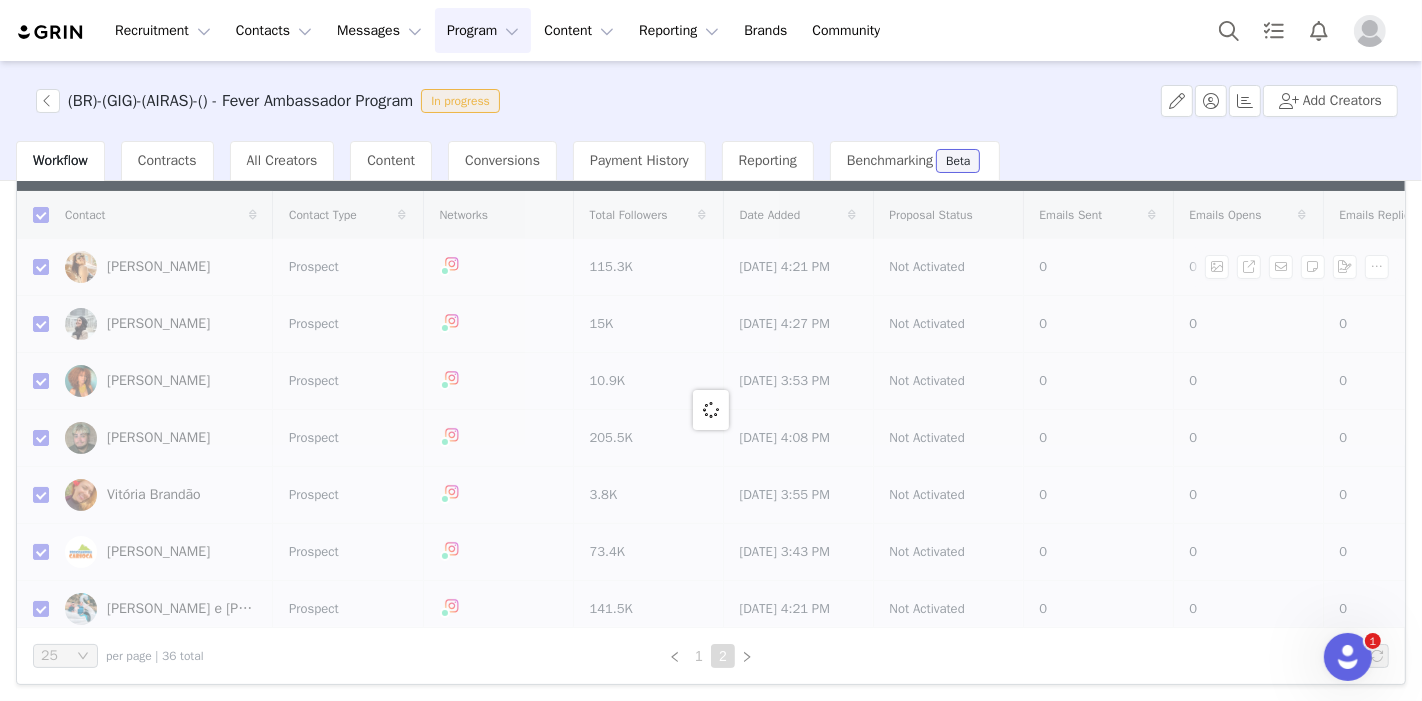 checkbox on "false" 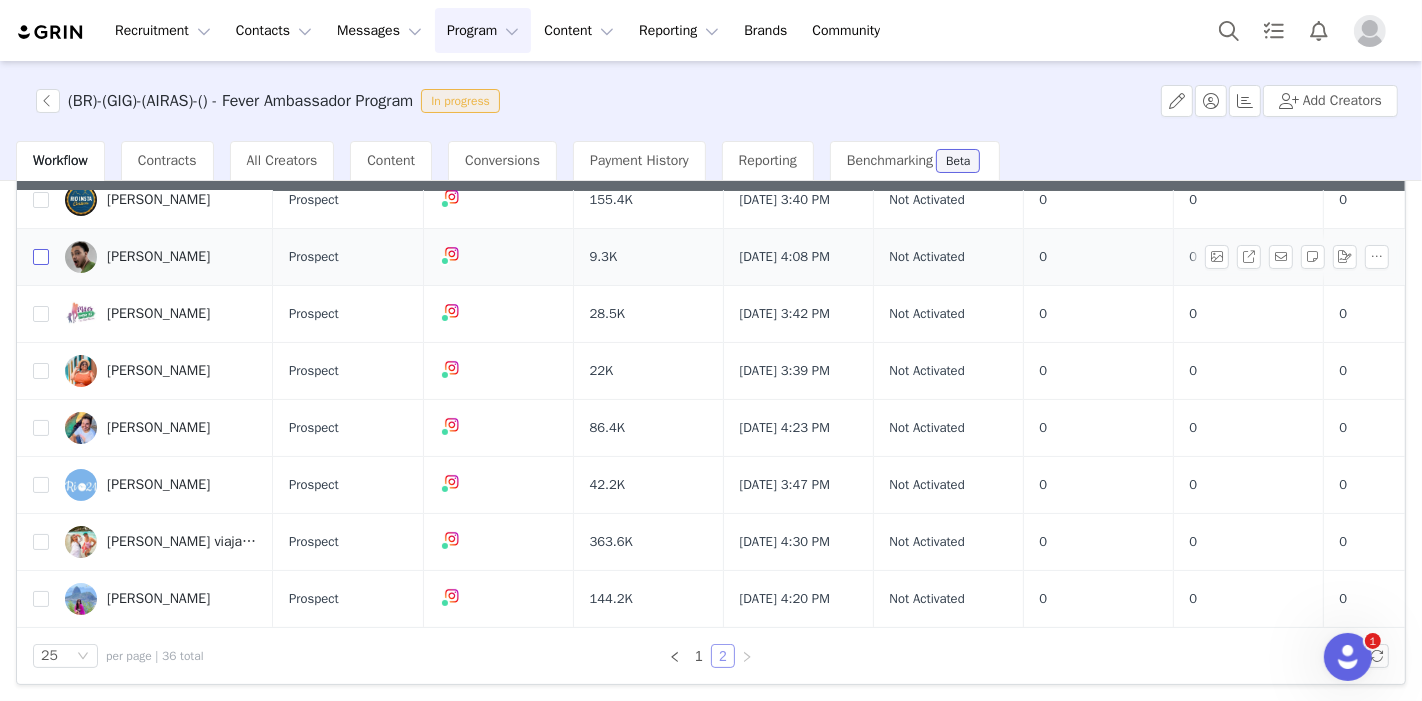scroll, scrollTop: 0, scrollLeft: 0, axis: both 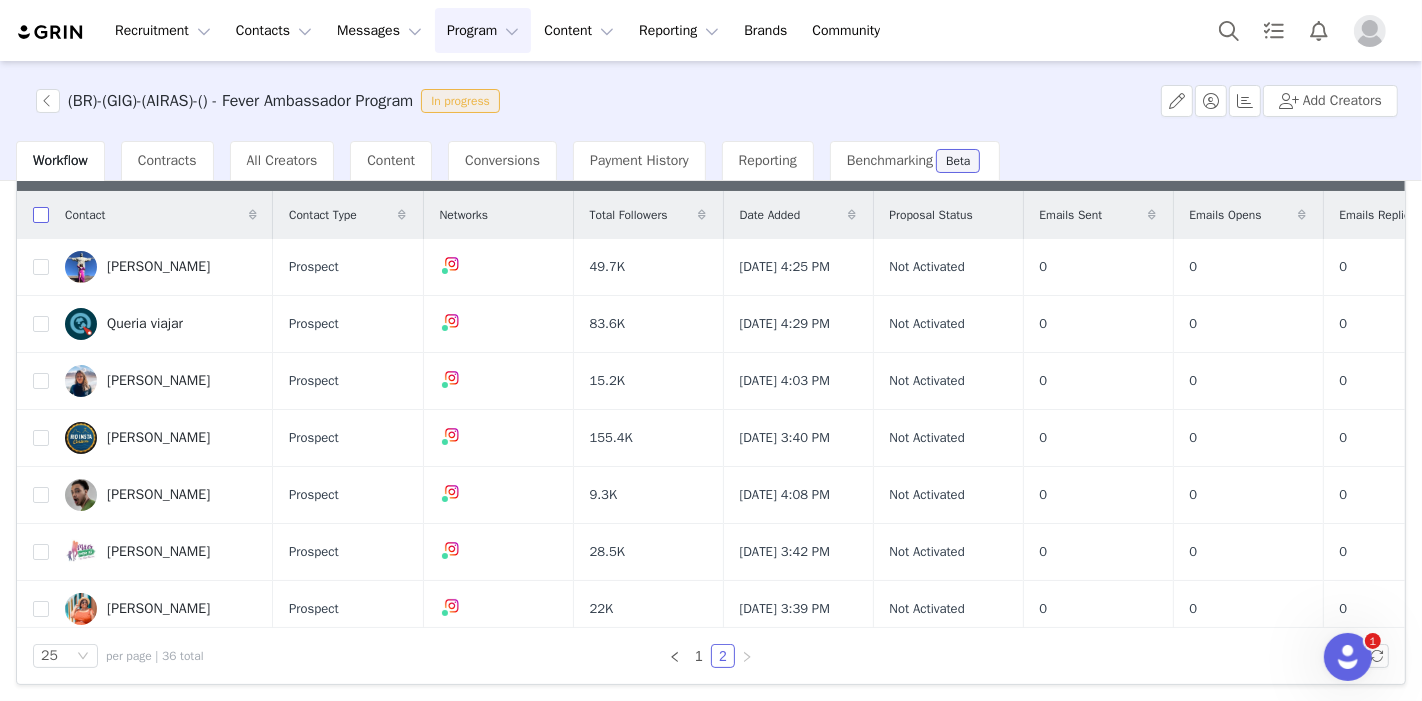 click at bounding box center [41, 215] 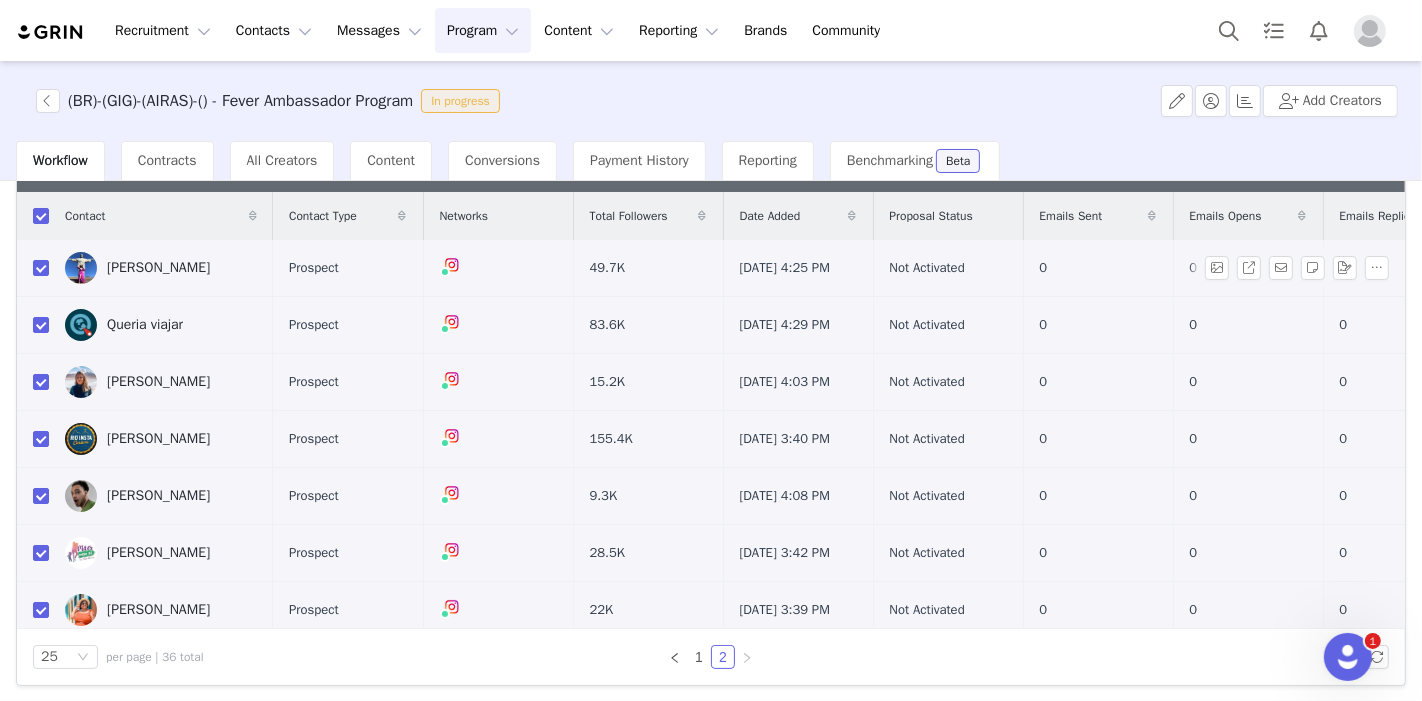 scroll, scrollTop: 168, scrollLeft: 0, axis: vertical 